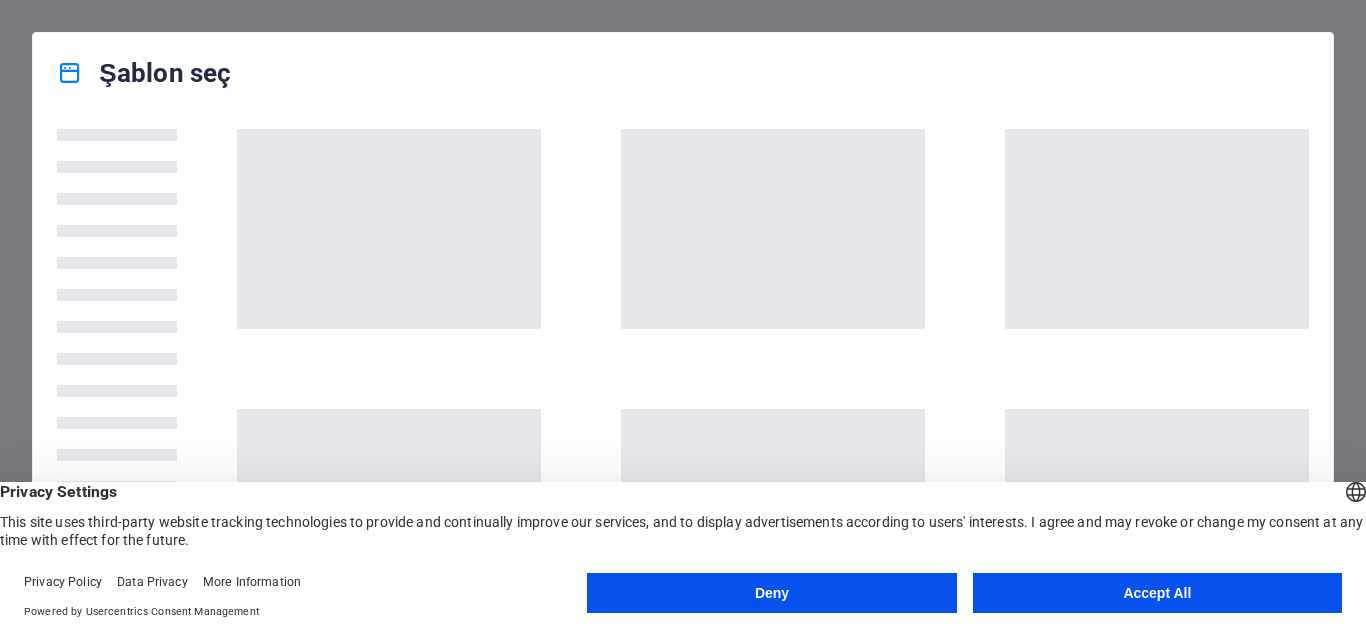 scroll, scrollTop: 0, scrollLeft: 0, axis: both 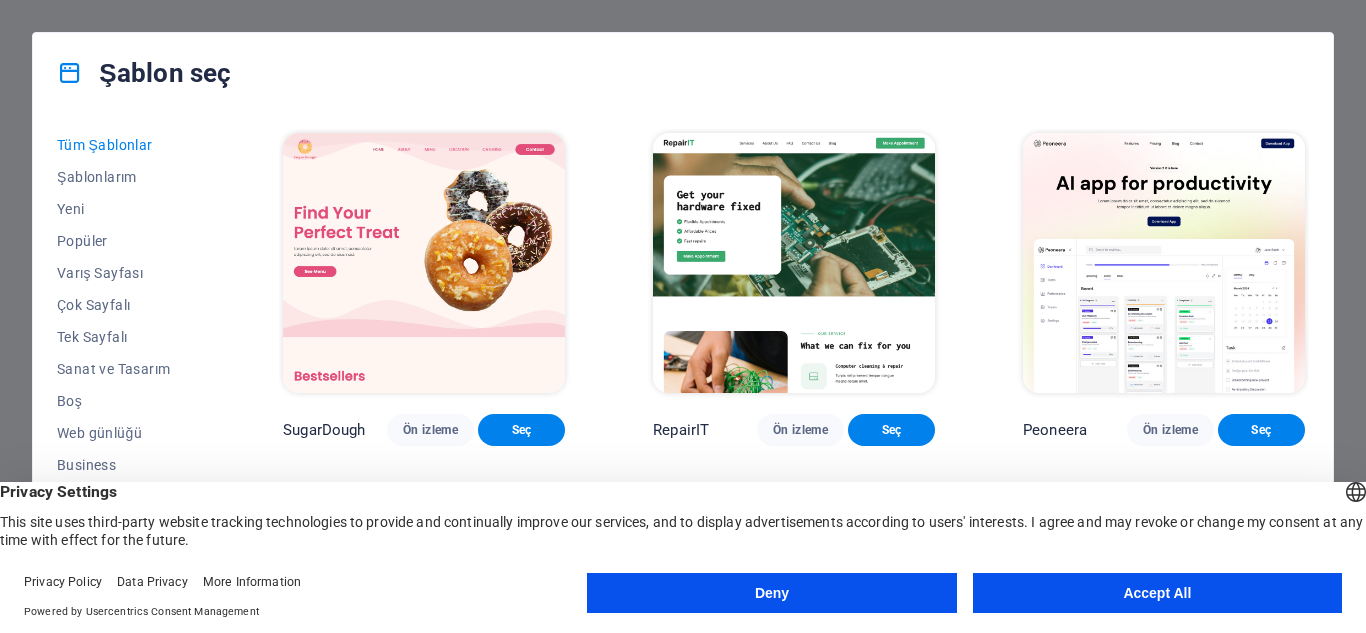 click on "Accept All" at bounding box center [1157, 593] 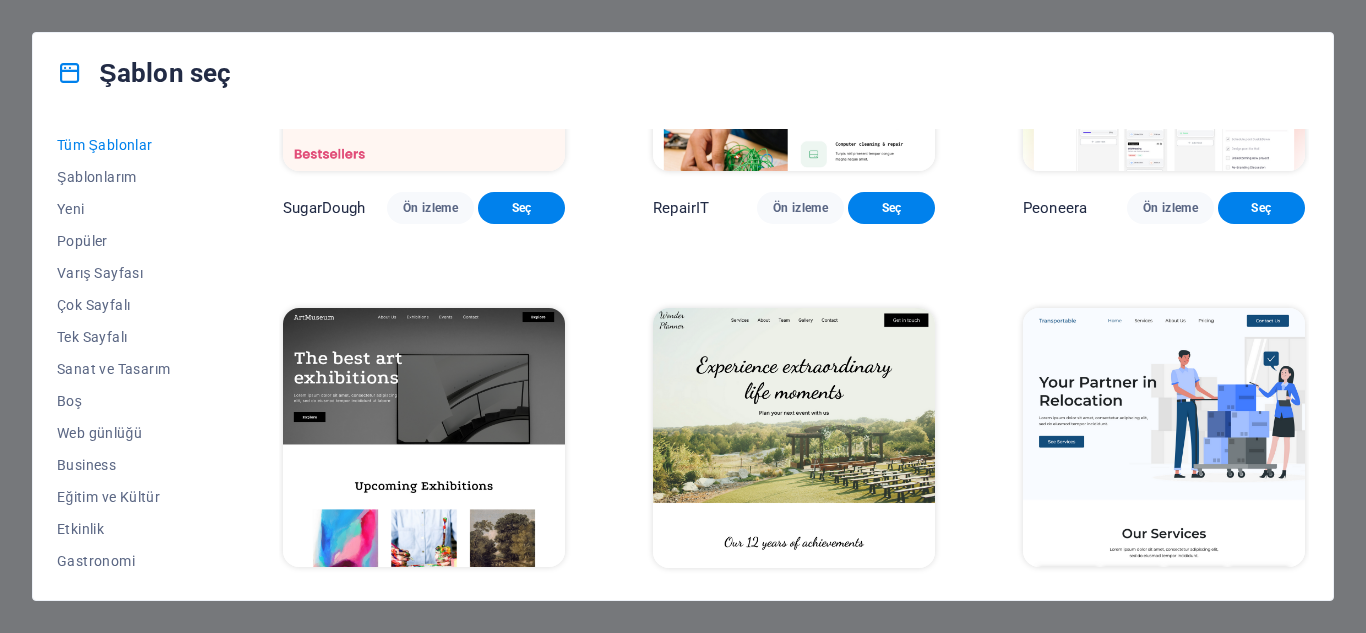 scroll, scrollTop: 300, scrollLeft: 0, axis: vertical 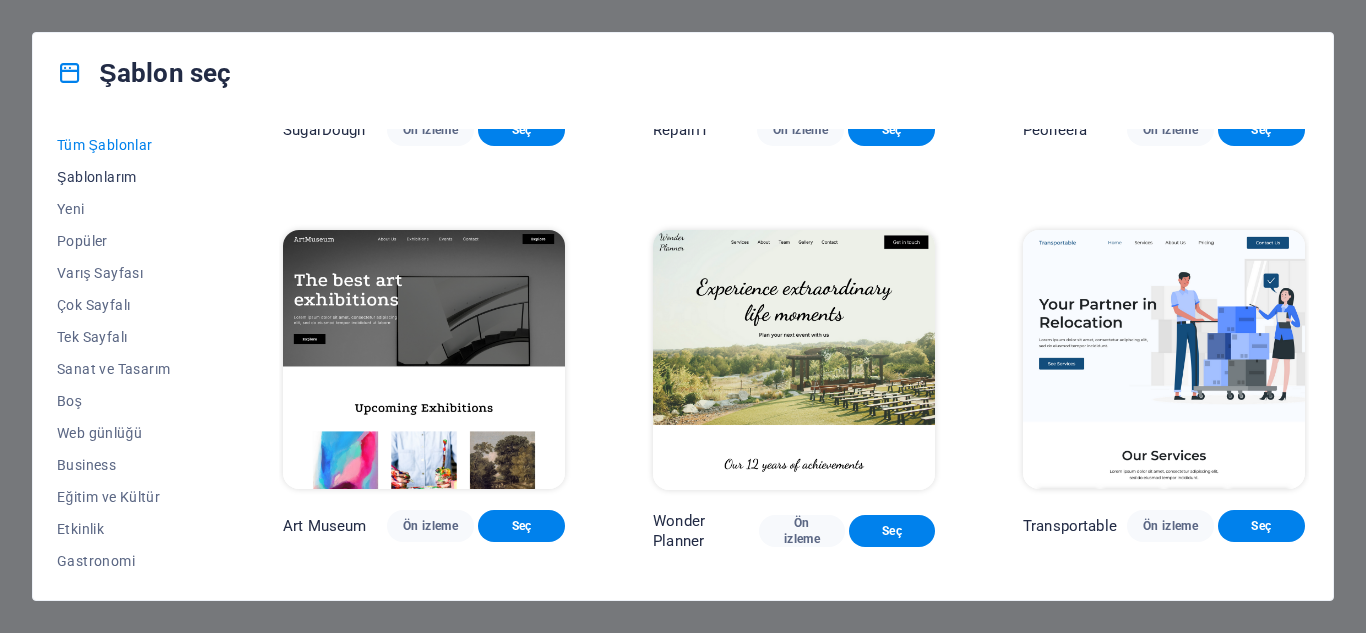 click on "Şablonlarım" at bounding box center [126, 177] 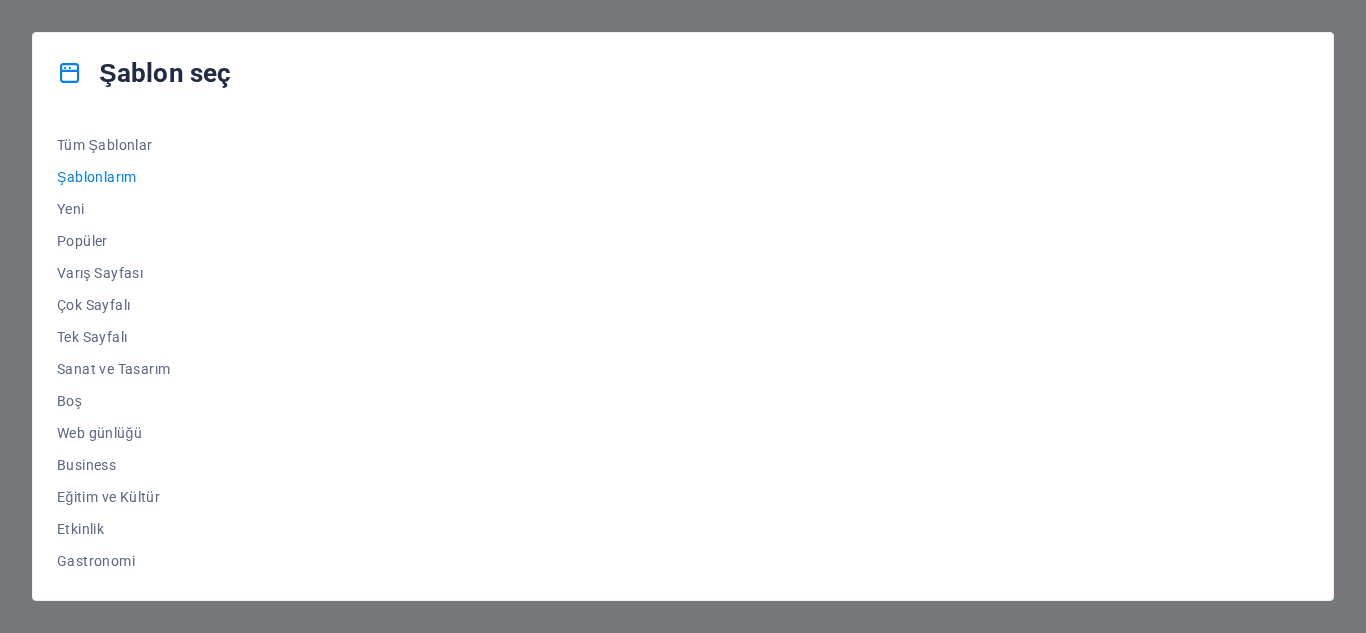drag, startPoint x: 223, startPoint y: 174, endPoint x: 243, endPoint y: 222, distance: 52 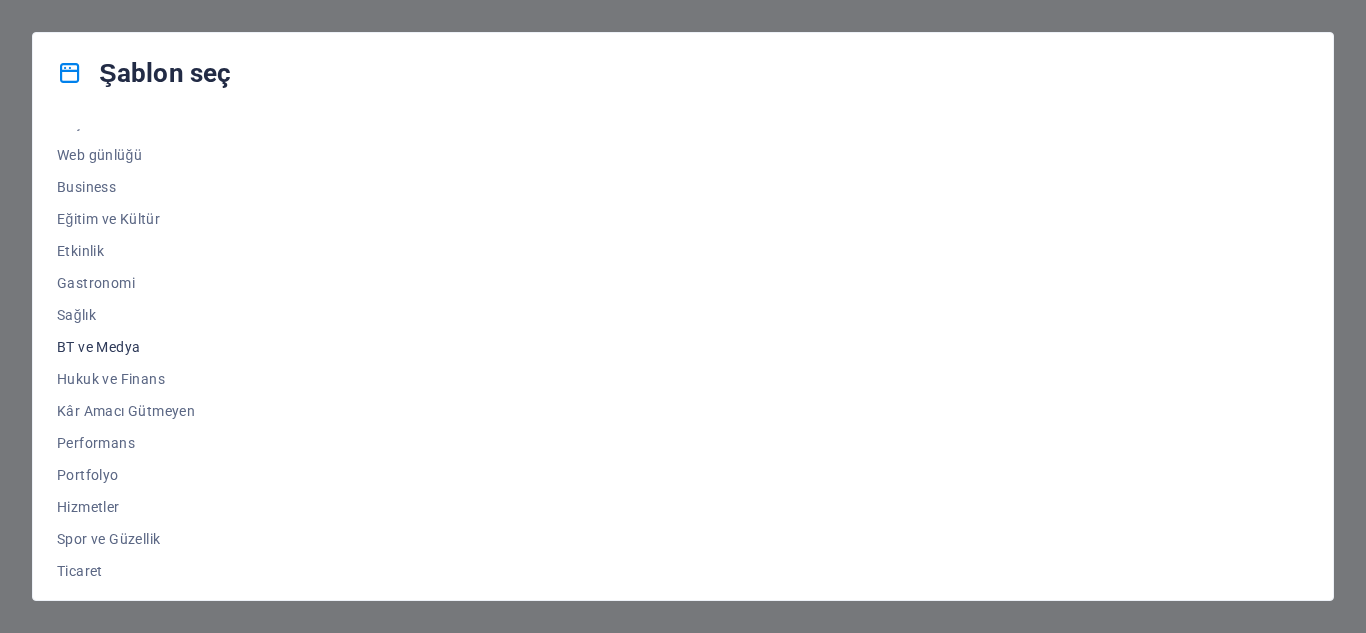 scroll, scrollTop: 353, scrollLeft: 0, axis: vertical 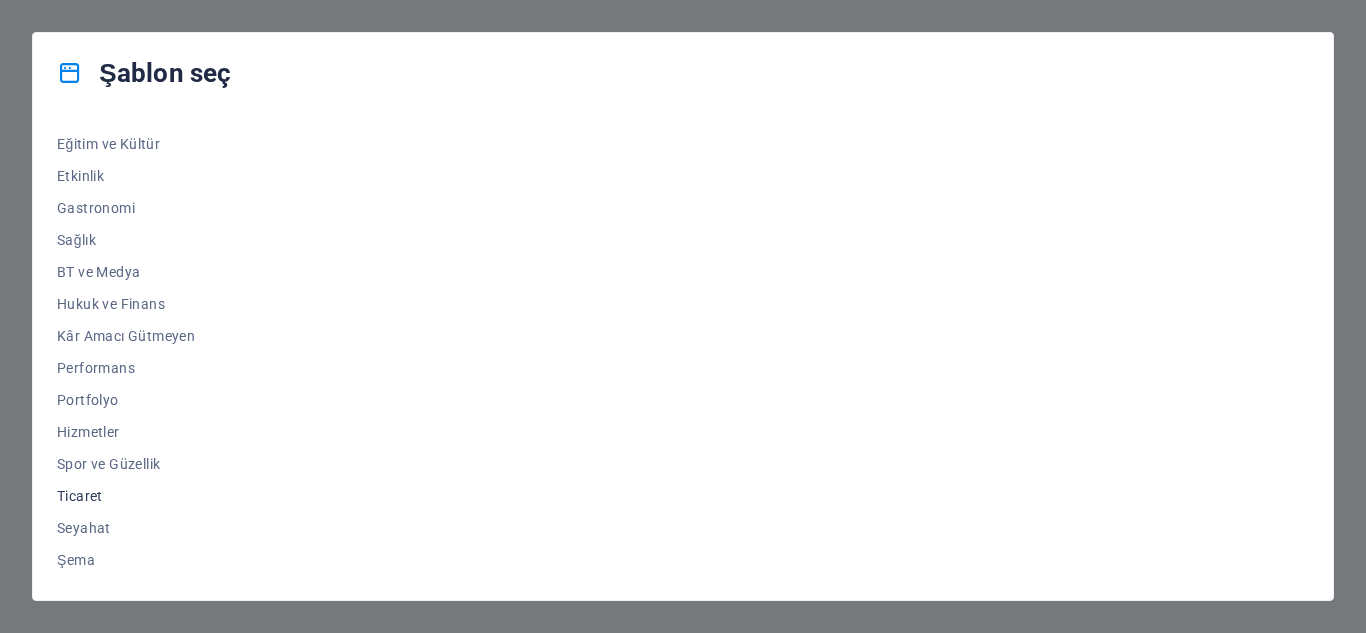 click on "Ticaret" at bounding box center [126, 496] 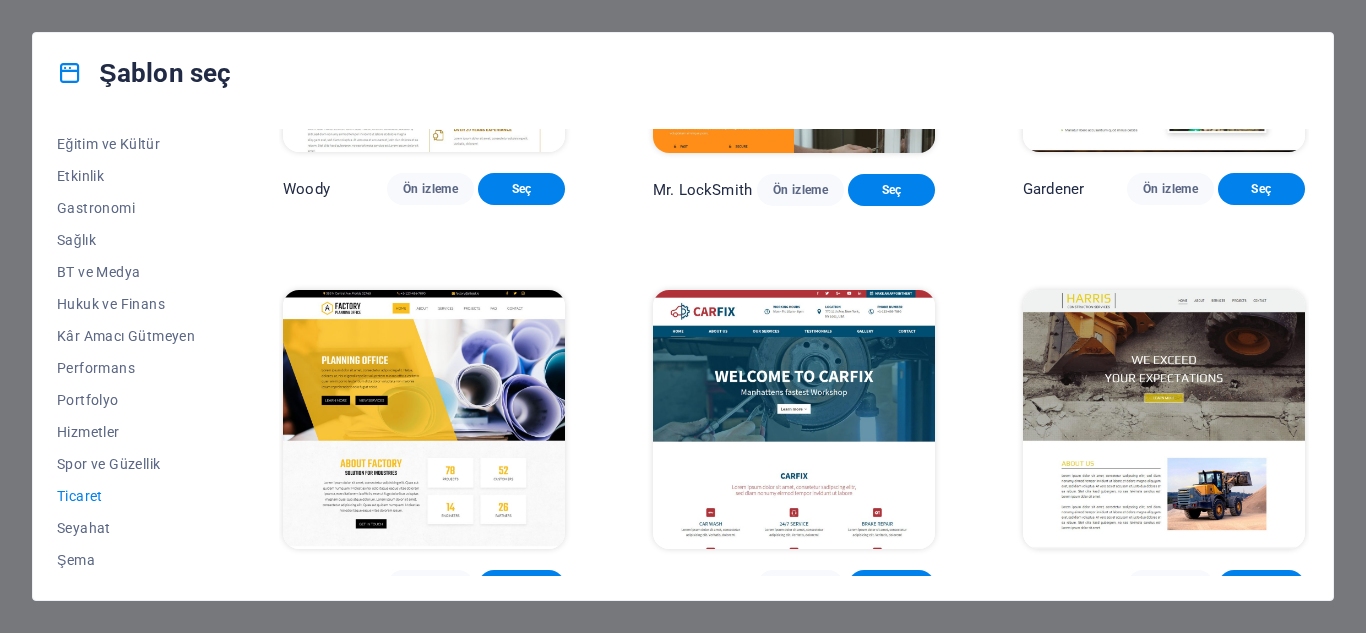 scroll, scrollTop: 664, scrollLeft: 0, axis: vertical 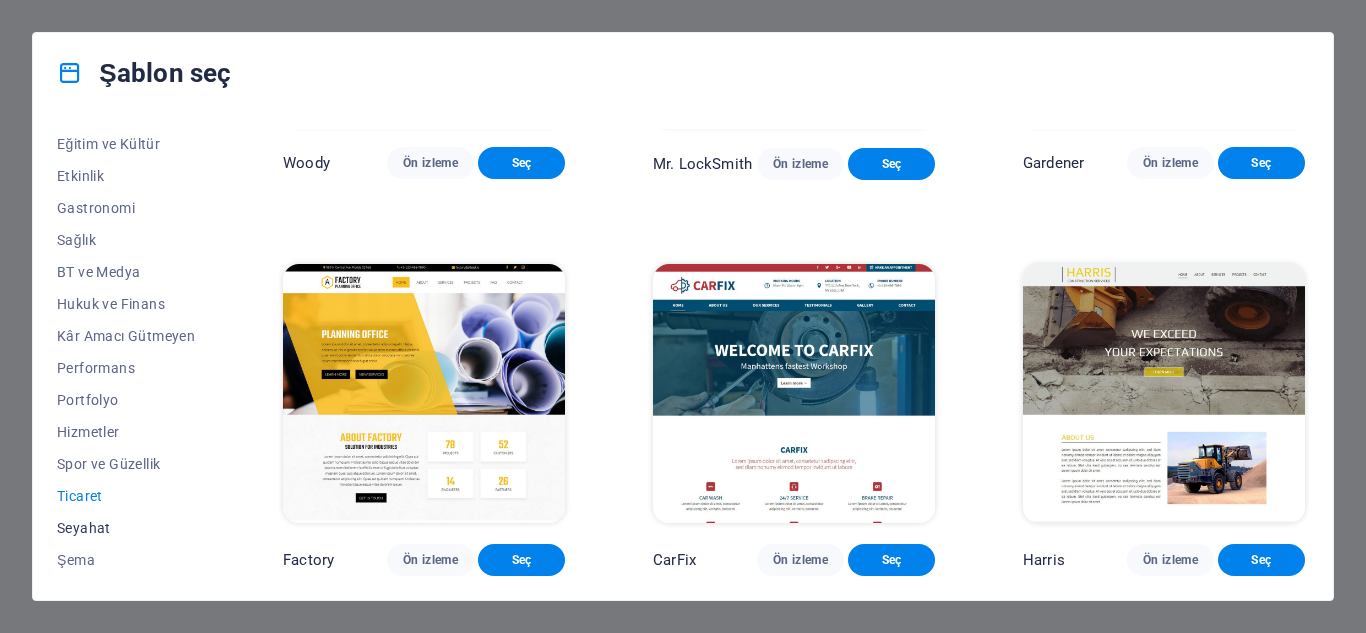 click on "Seyahat" at bounding box center (126, 528) 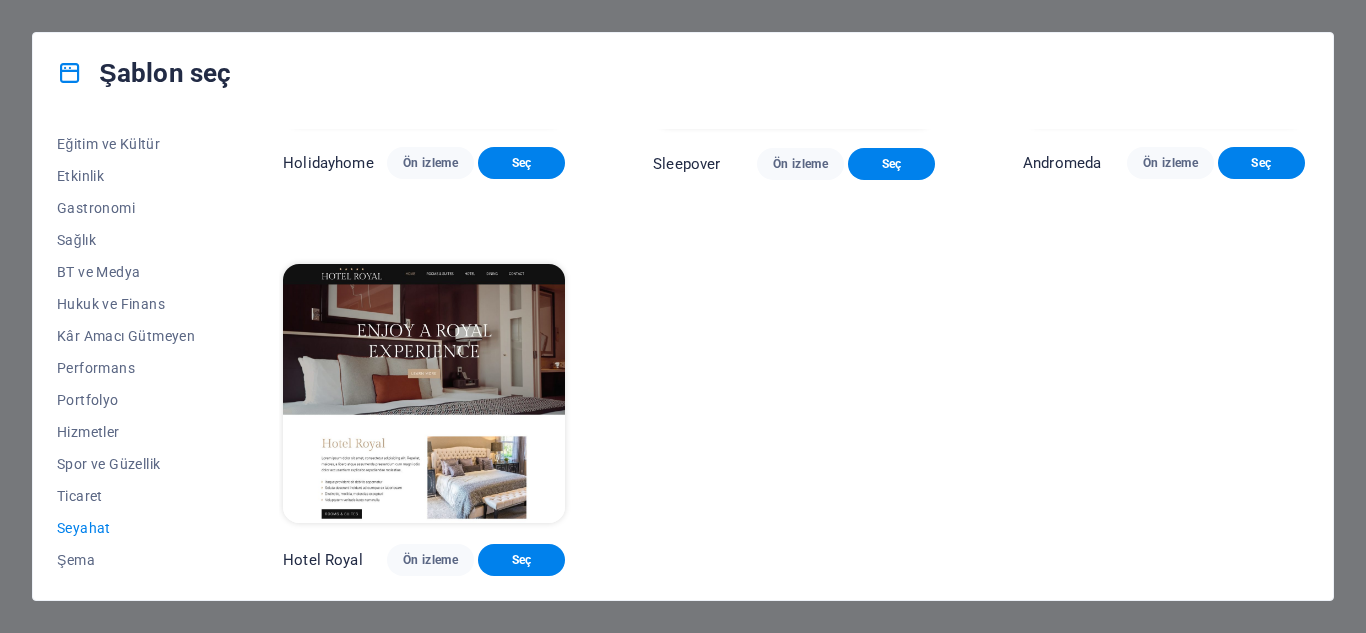 scroll, scrollTop: 0, scrollLeft: 0, axis: both 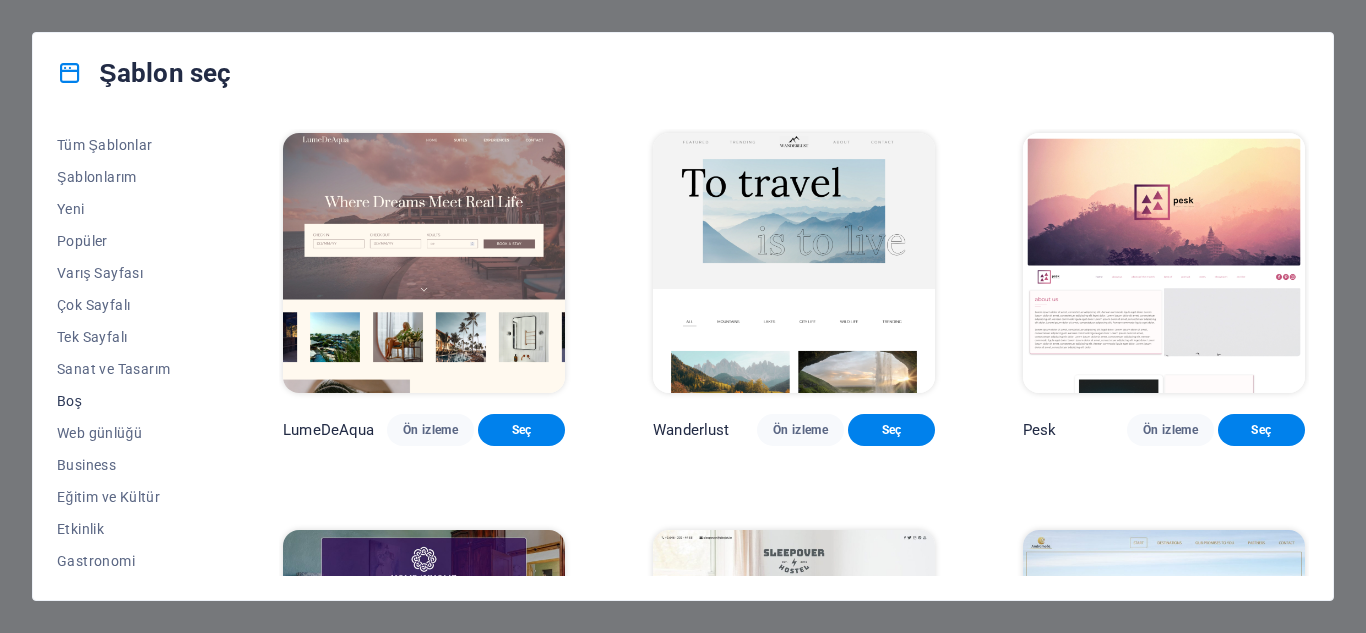 click on "Boş" at bounding box center [126, 401] 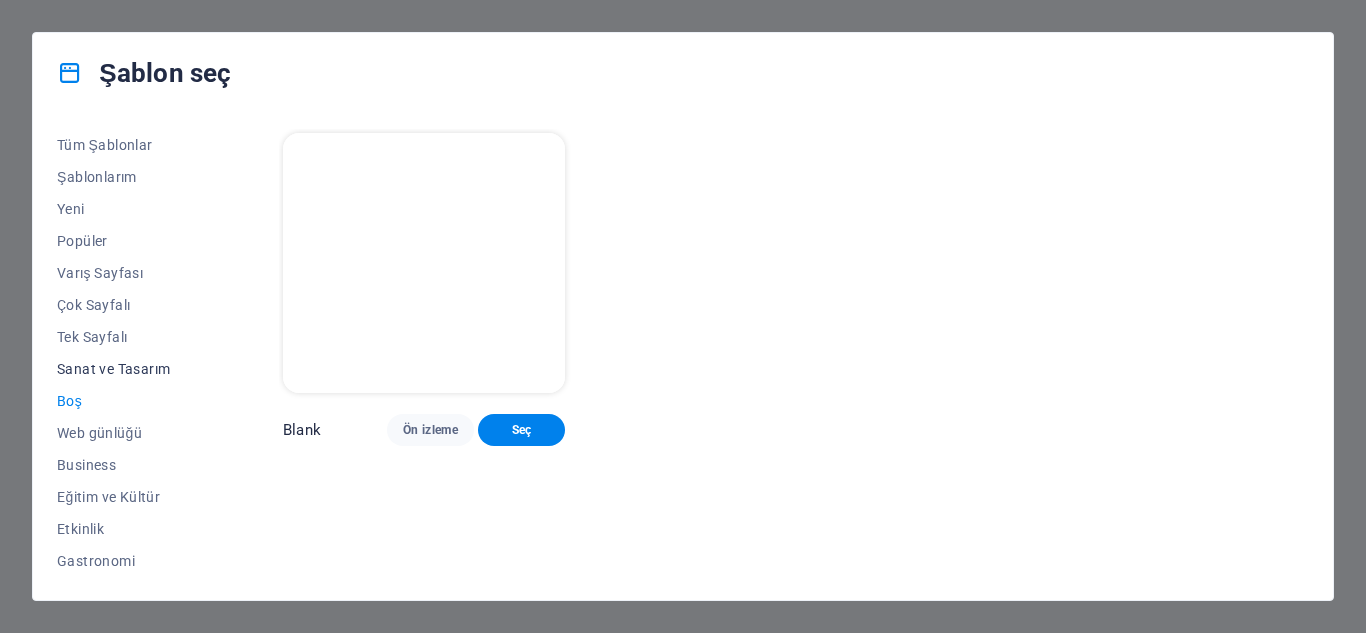 click on "Sanat ve Tasarım" at bounding box center (126, 369) 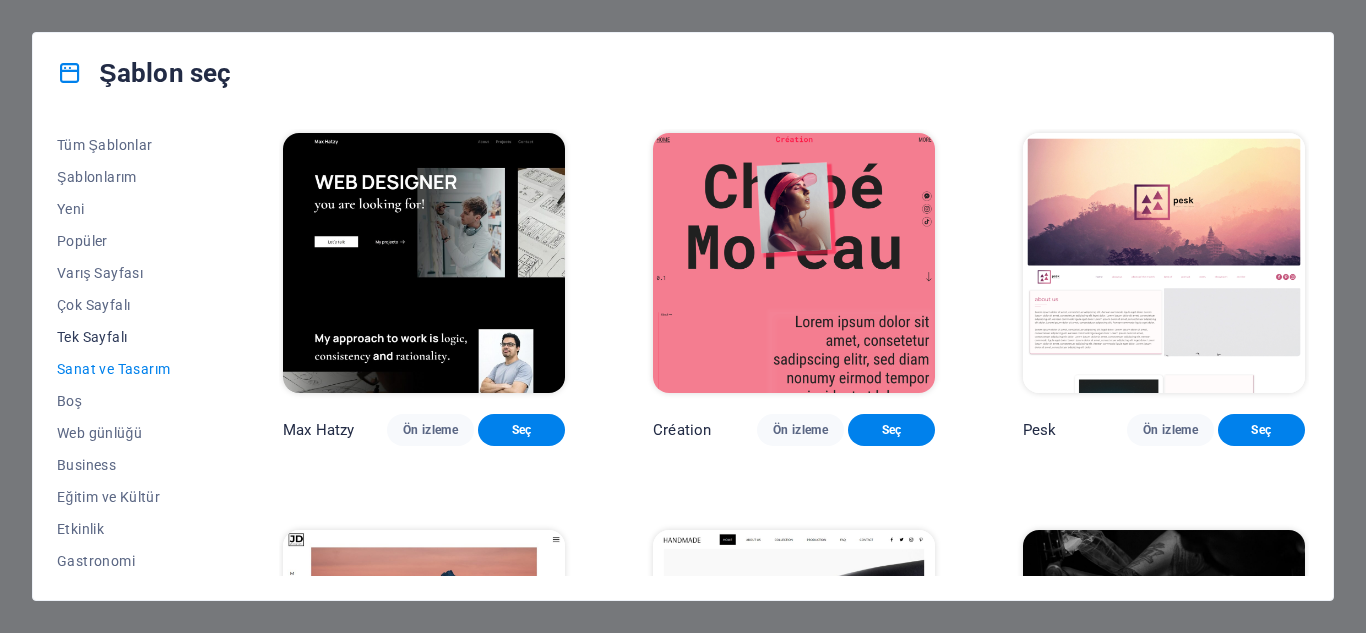 click on "Tek Sayfalı" at bounding box center [126, 337] 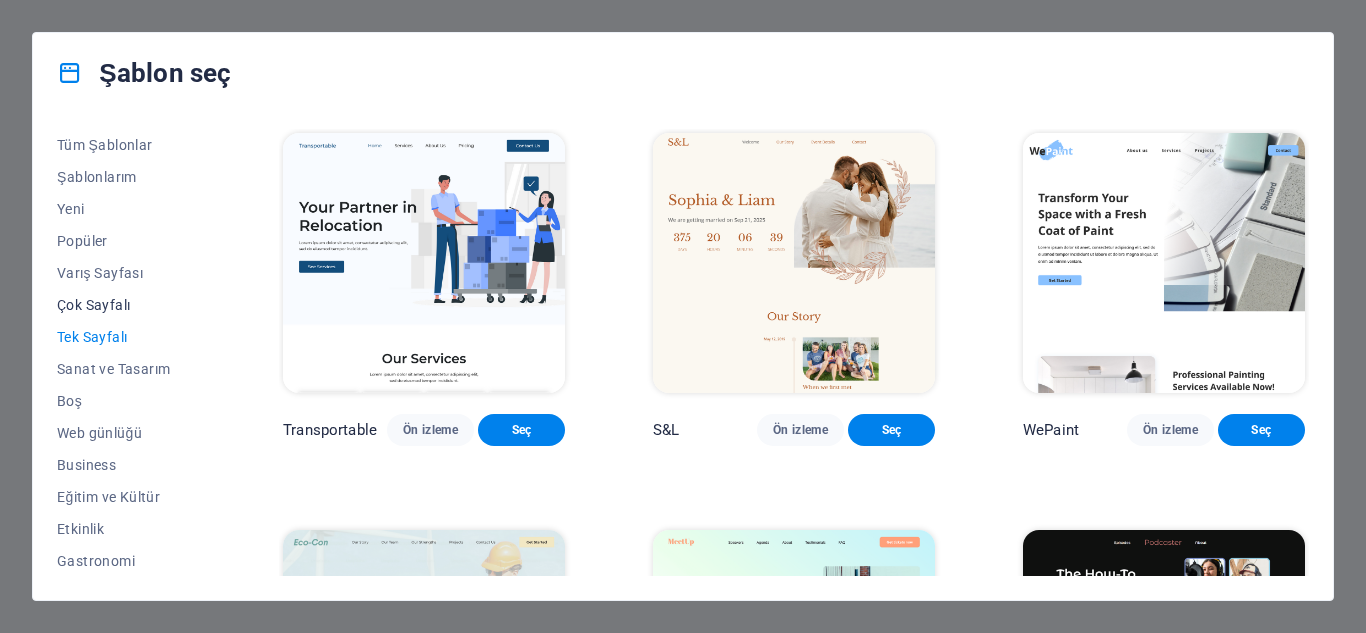 click on "Çok Sayfalı" at bounding box center (126, 305) 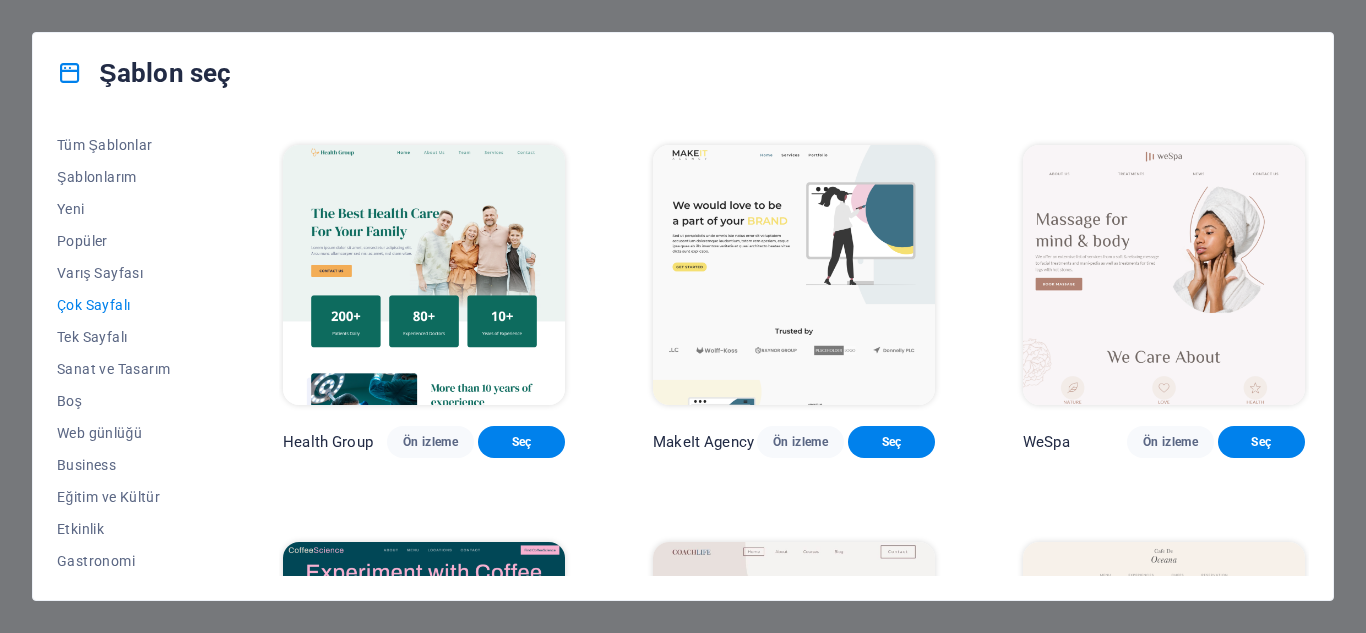 scroll, scrollTop: 2800, scrollLeft: 0, axis: vertical 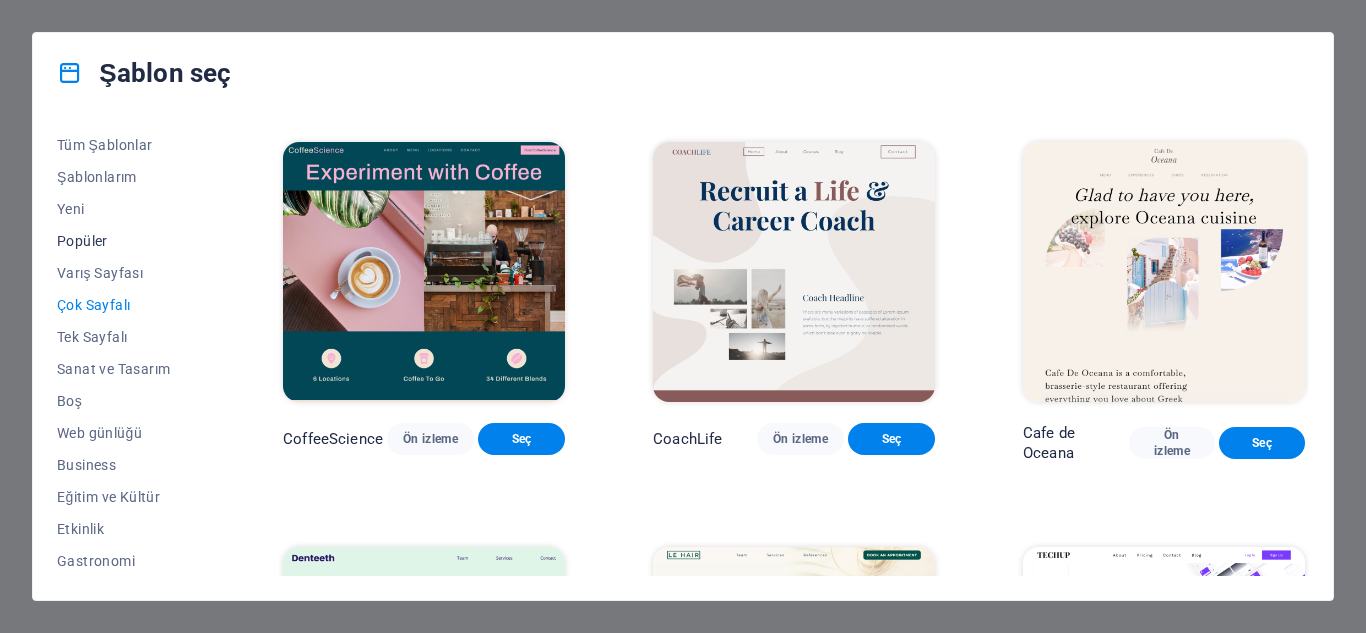 click on "Popüler" at bounding box center [126, 241] 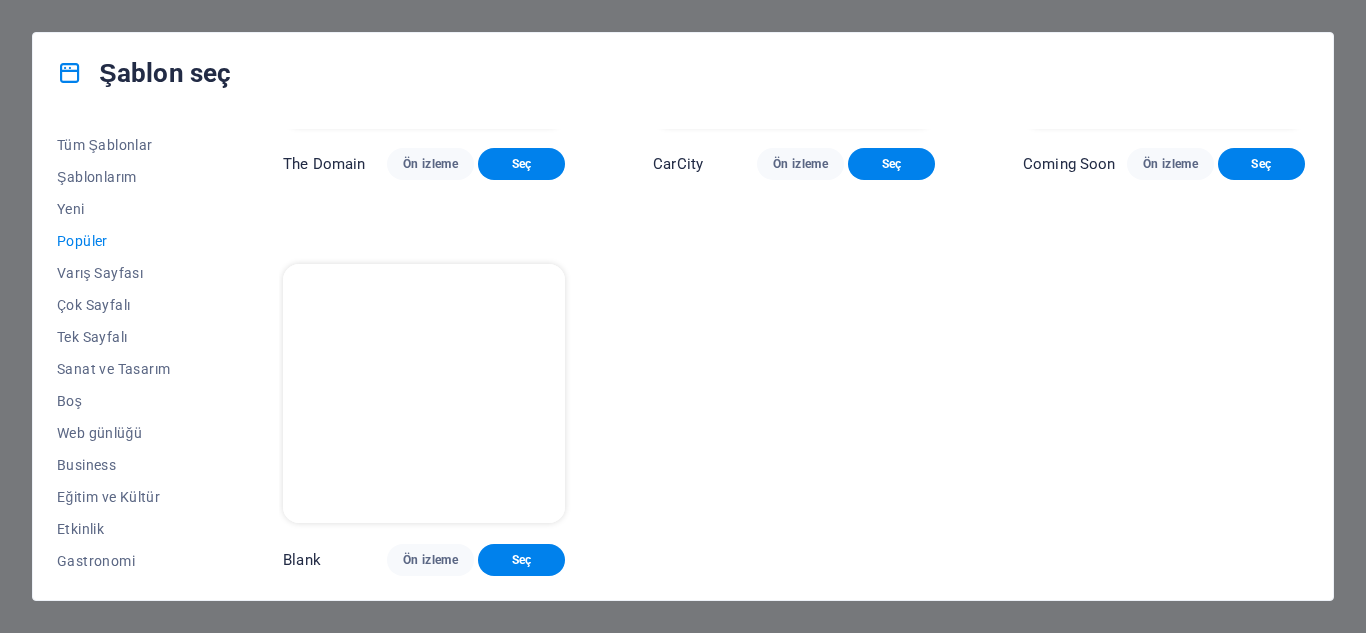 scroll, scrollTop: 1855, scrollLeft: 0, axis: vertical 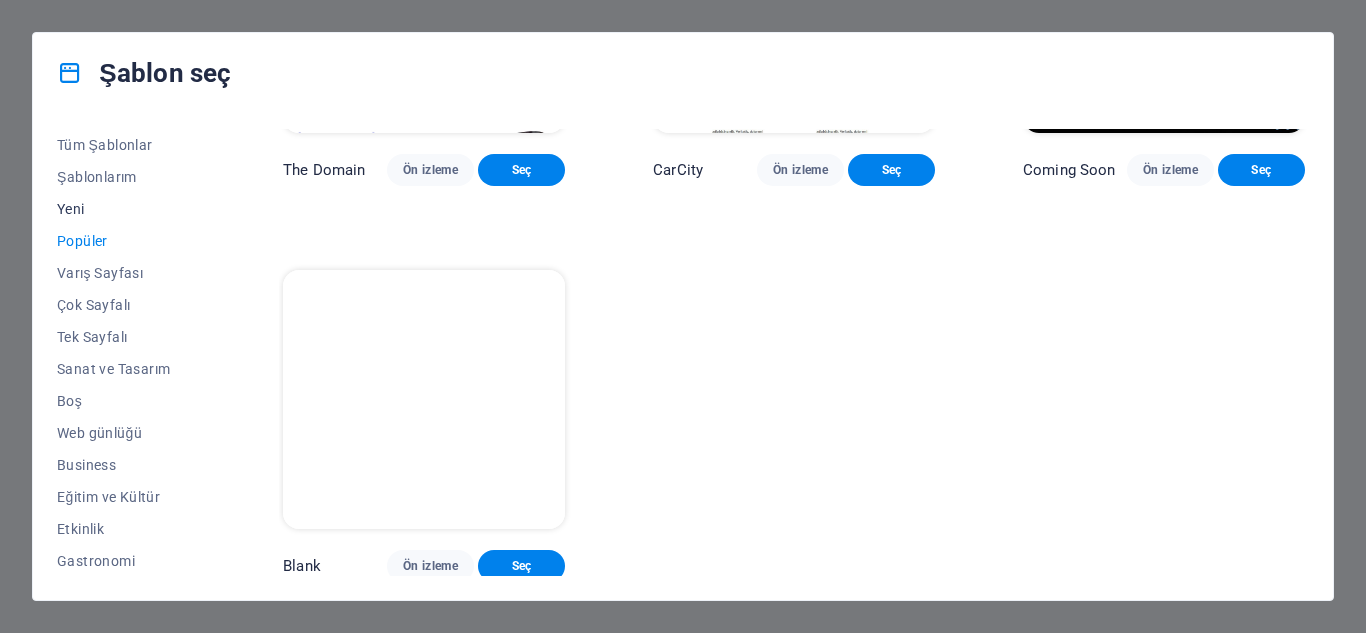 click on "Yeni" at bounding box center (126, 209) 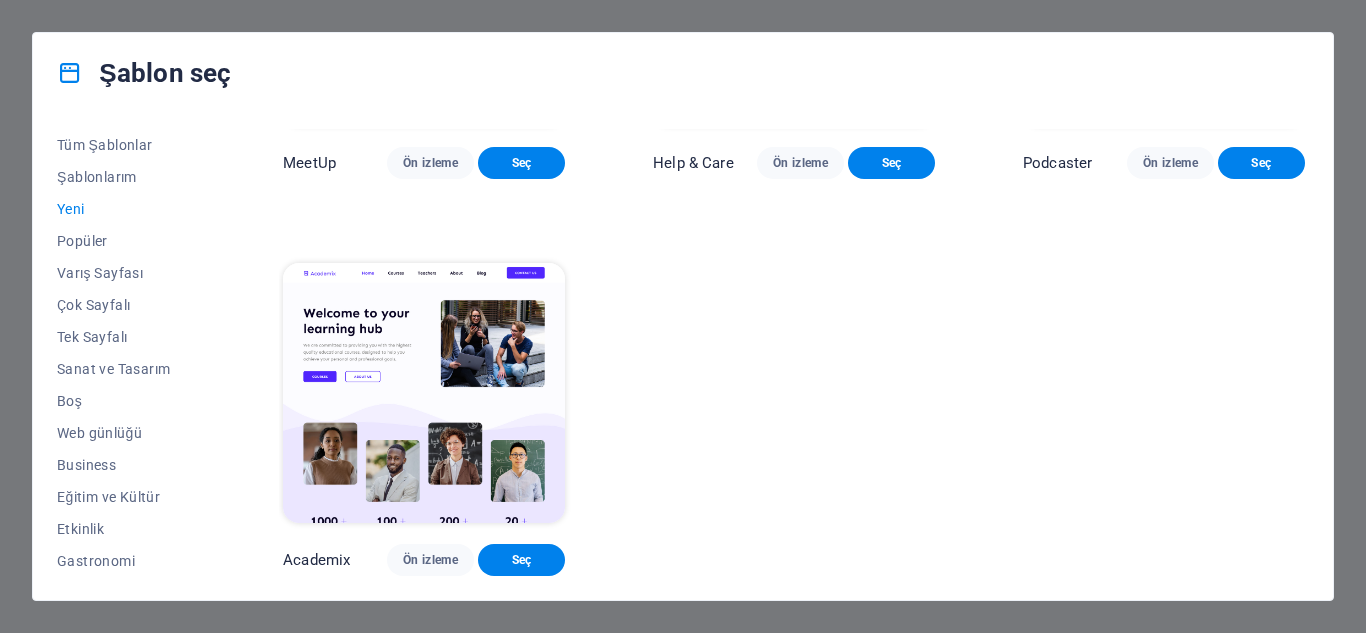 scroll, scrollTop: 1452, scrollLeft: 0, axis: vertical 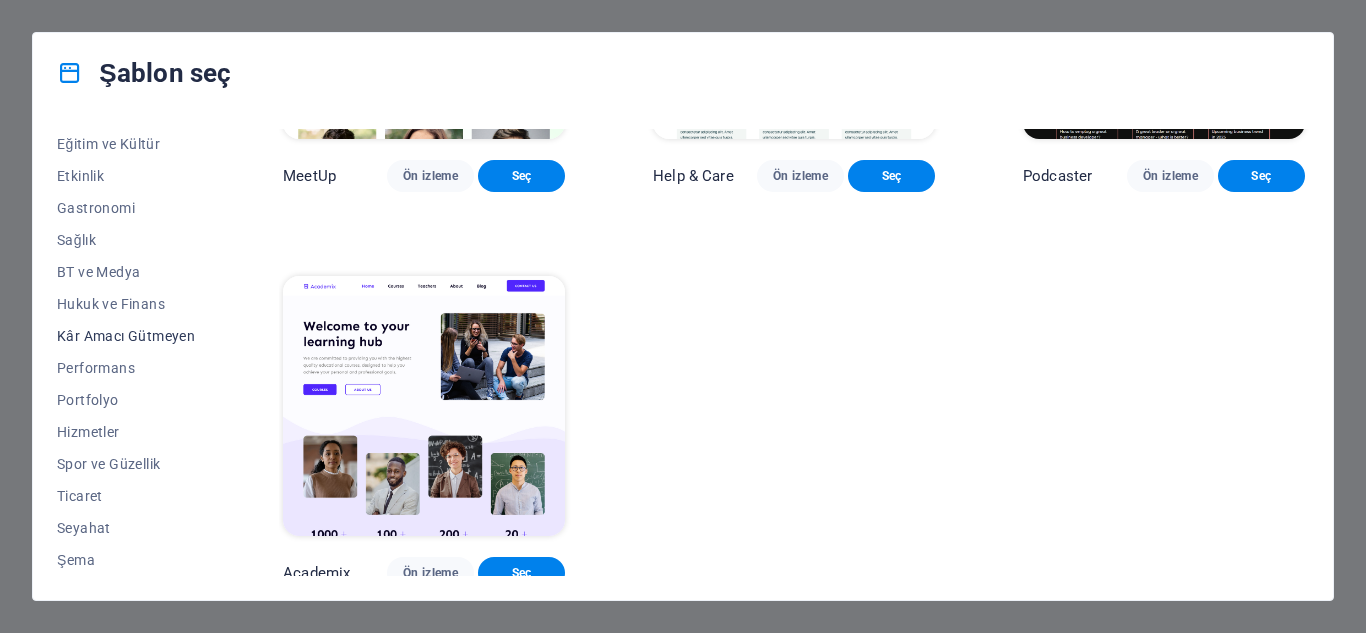 click on "Kâr Amacı Gütmeyen" at bounding box center (126, 336) 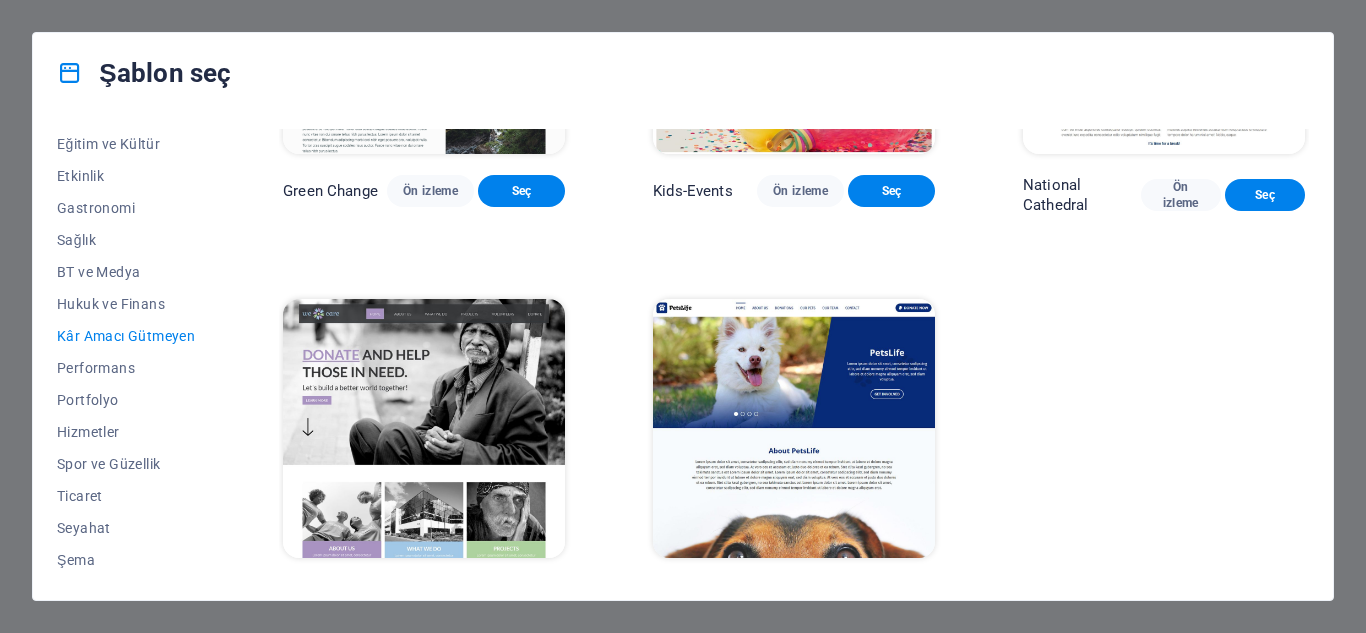 scroll, scrollTop: 270, scrollLeft: 0, axis: vertical 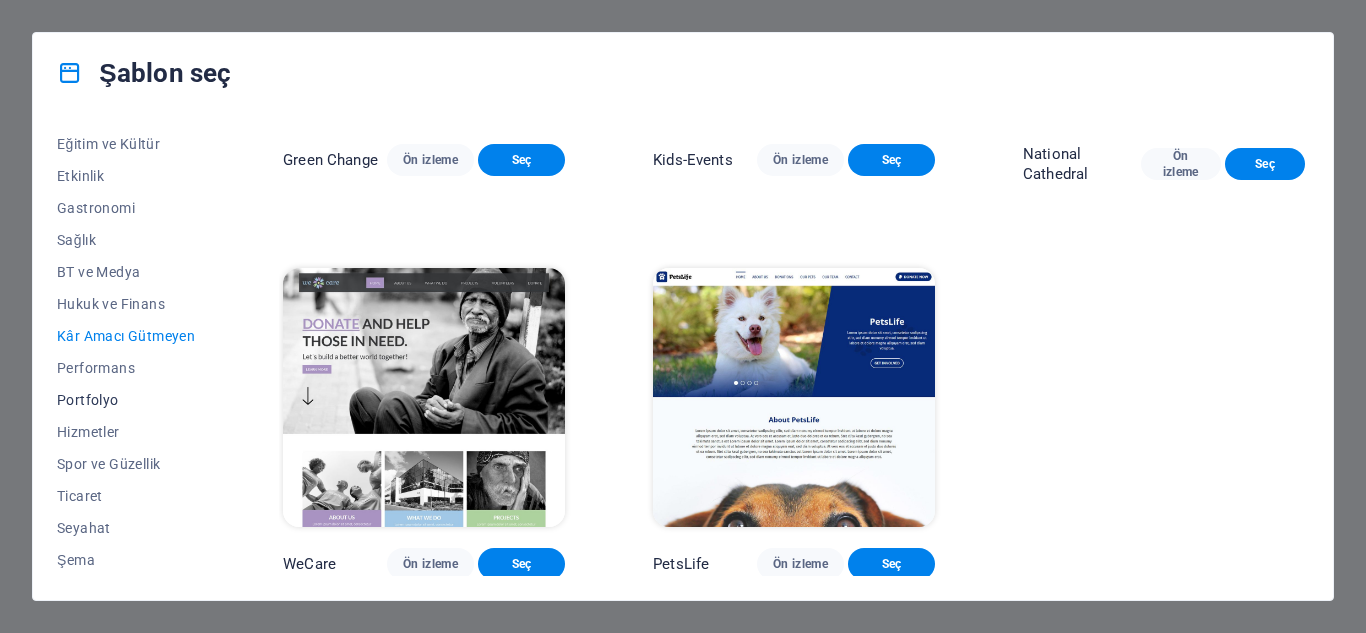 click on "Portfolyo" at bounding box center [126, 400] 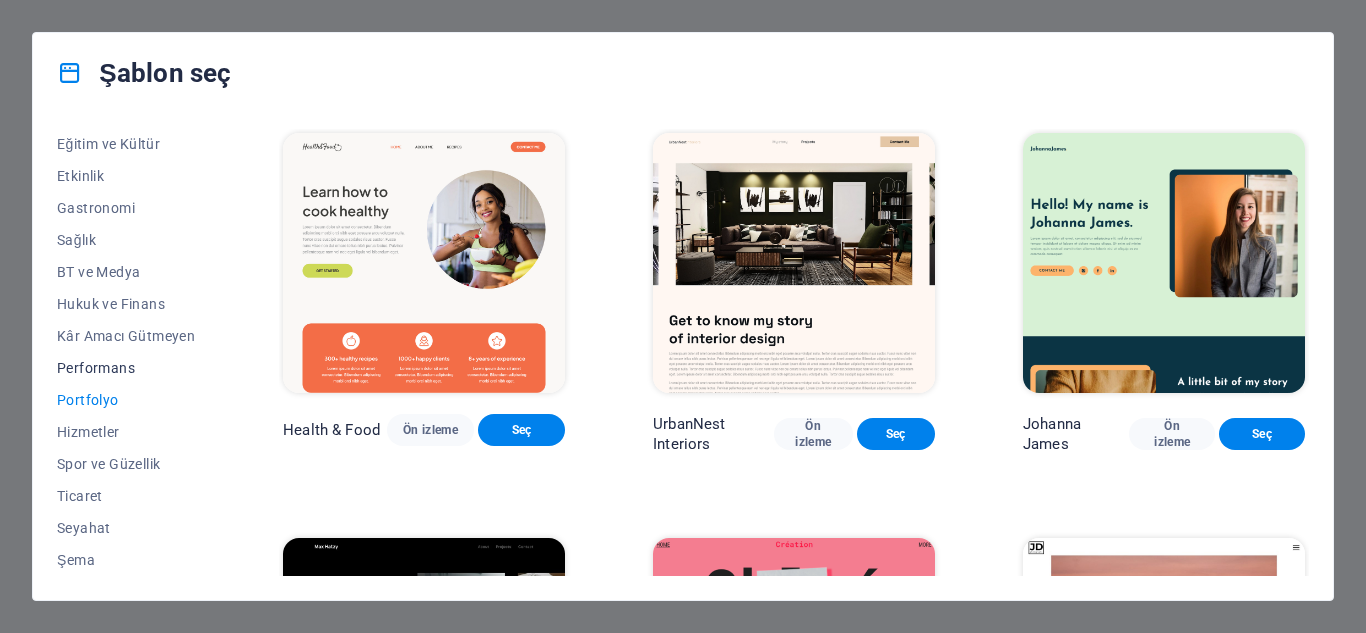click on "Performans" at bounding box center [126, 368] 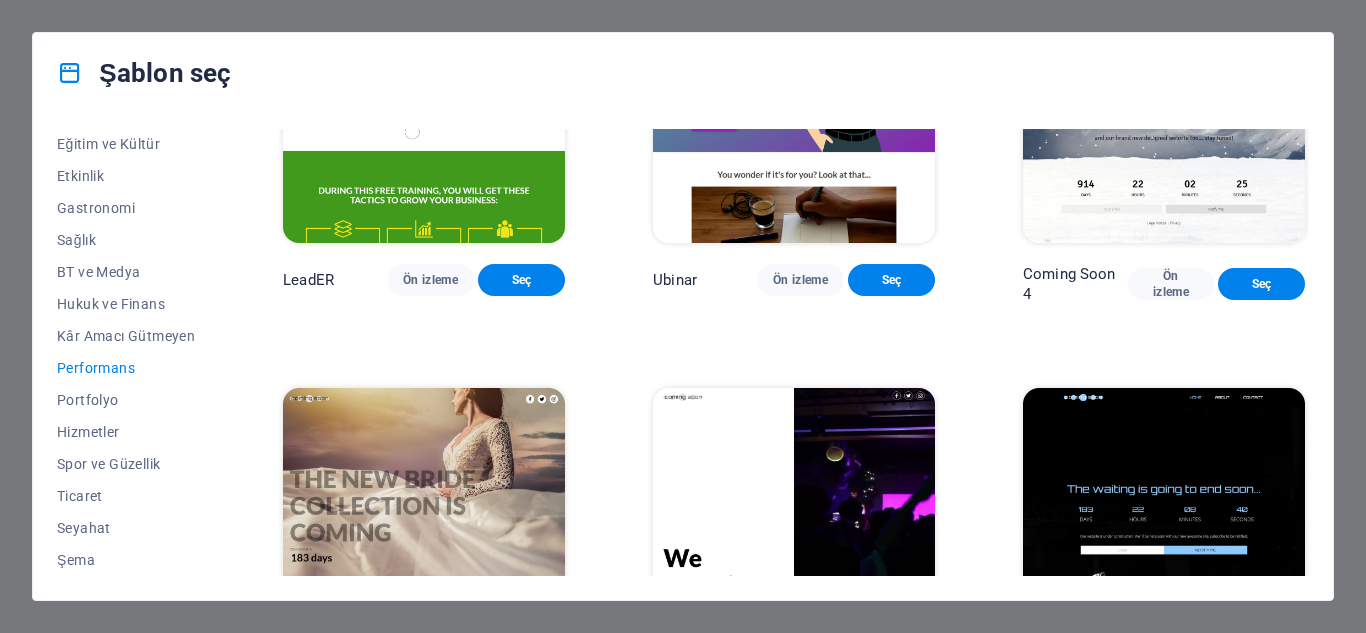 scroll, scrollTop: 1855, scrollLeft: 0, axis: vertical 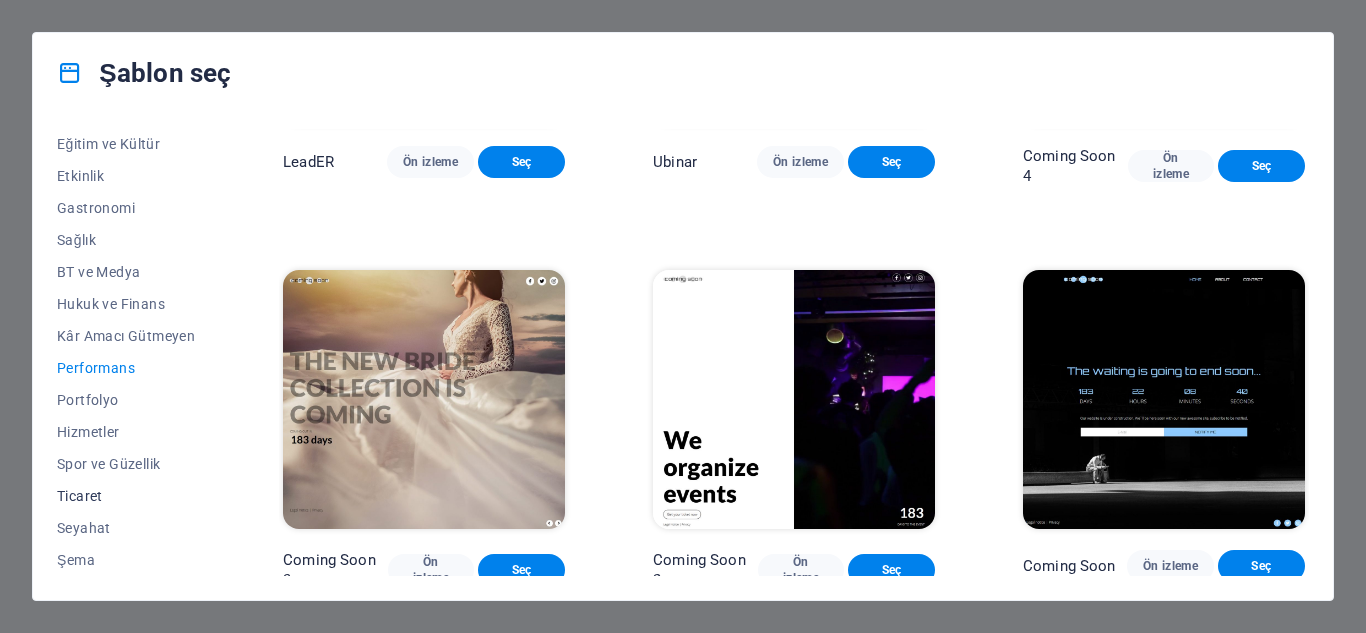 click on "Ticaret" at bounding box center (126, 496) 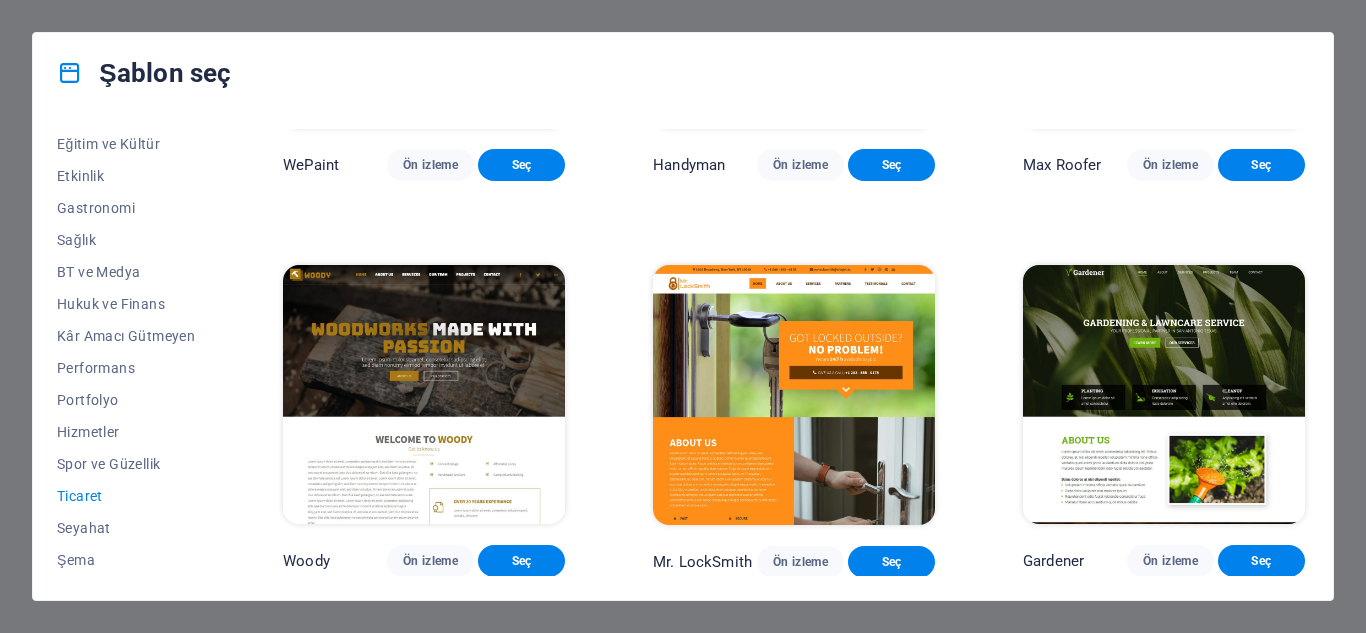 scroll, scrollTop: 300, scrollLeft: 0, axis: vertical 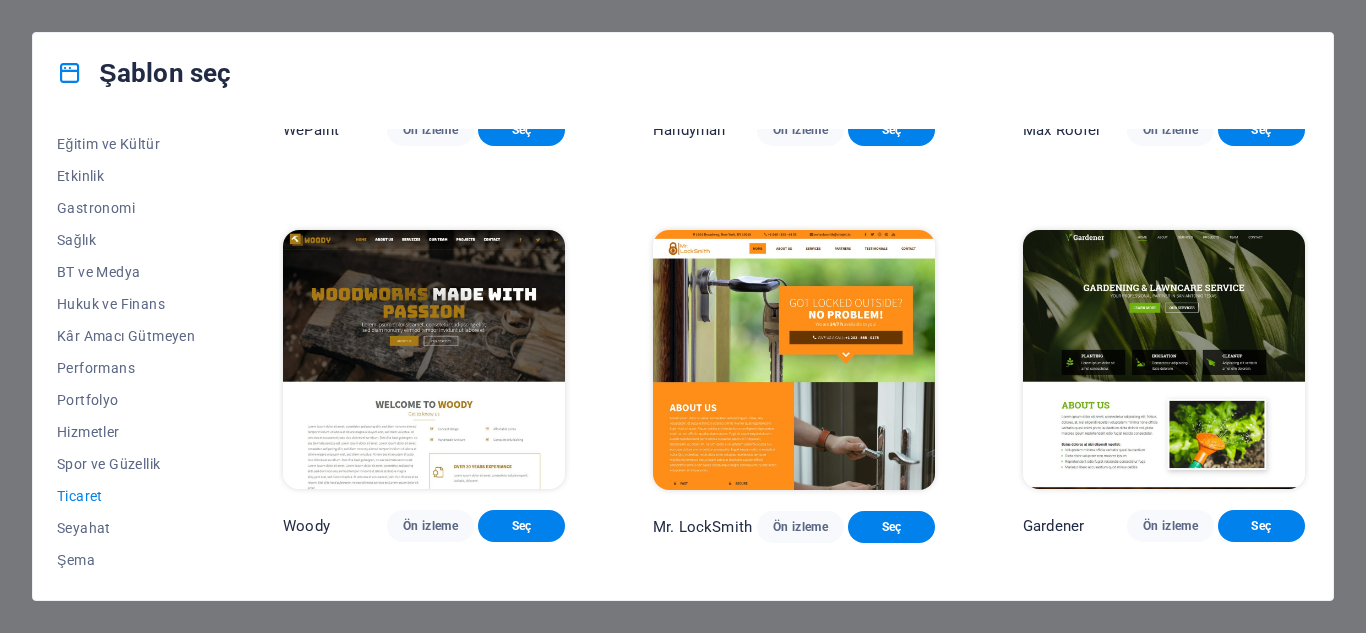 click at bounding box center (794, 360) 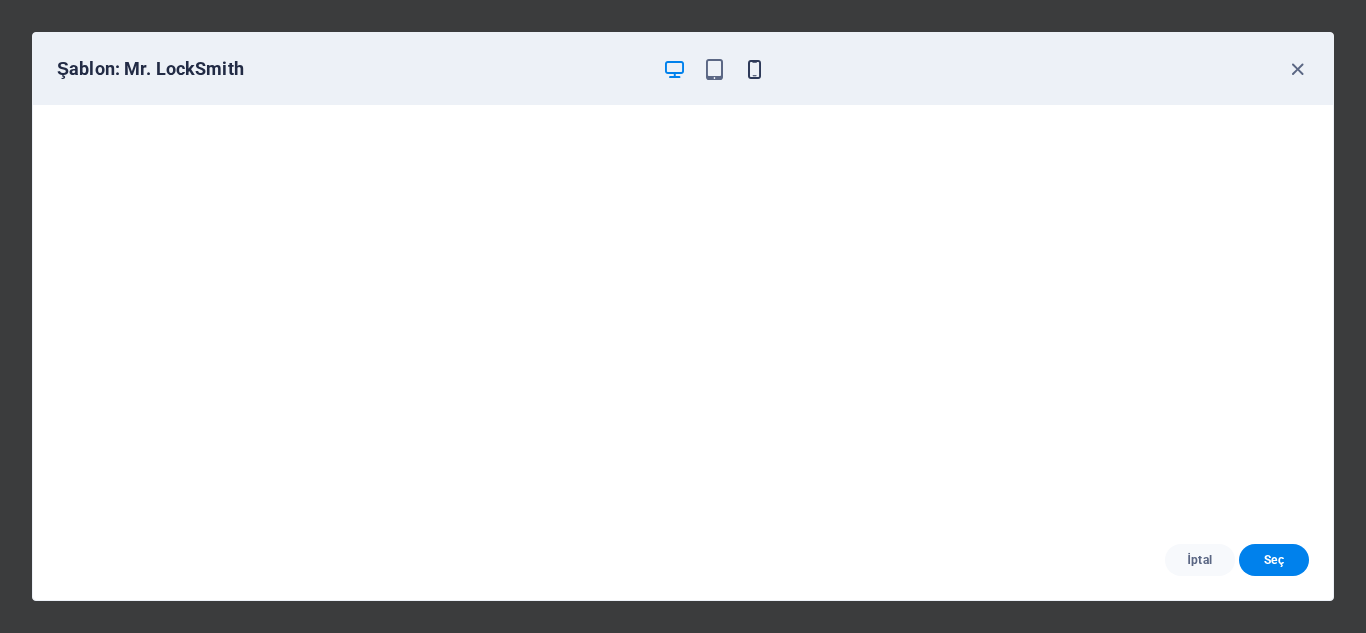 click at bounding box center (754, 69) 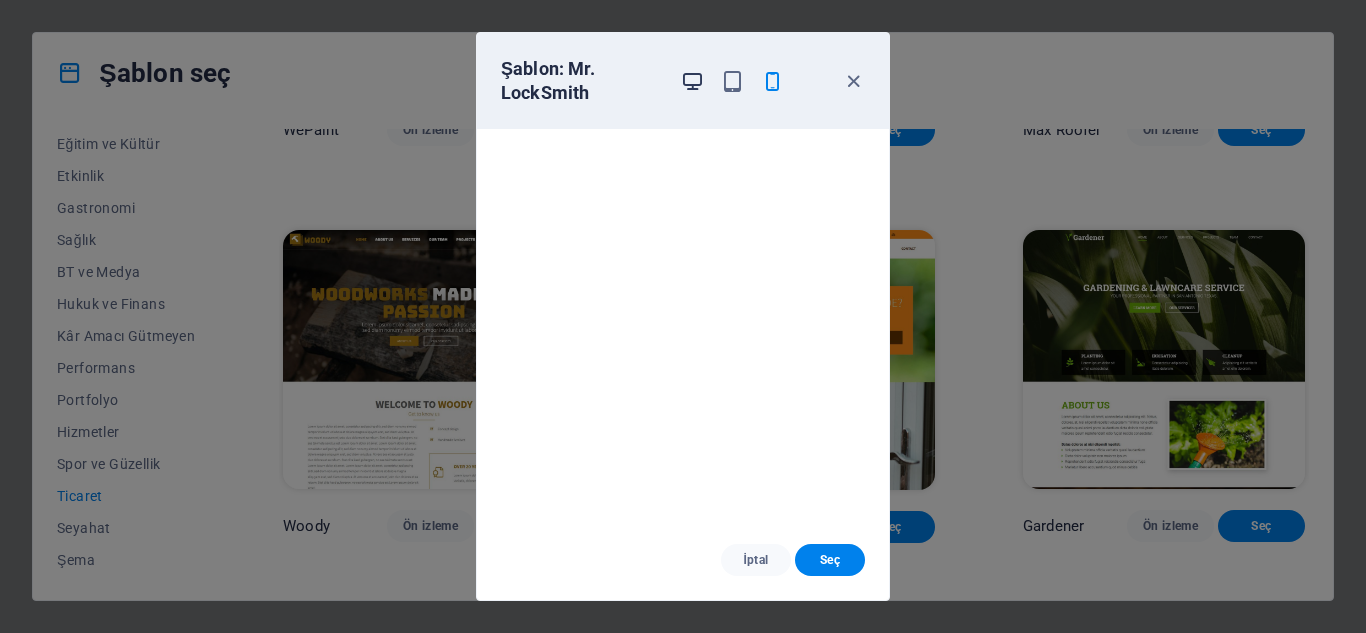 click at bounding box center (692, 81) 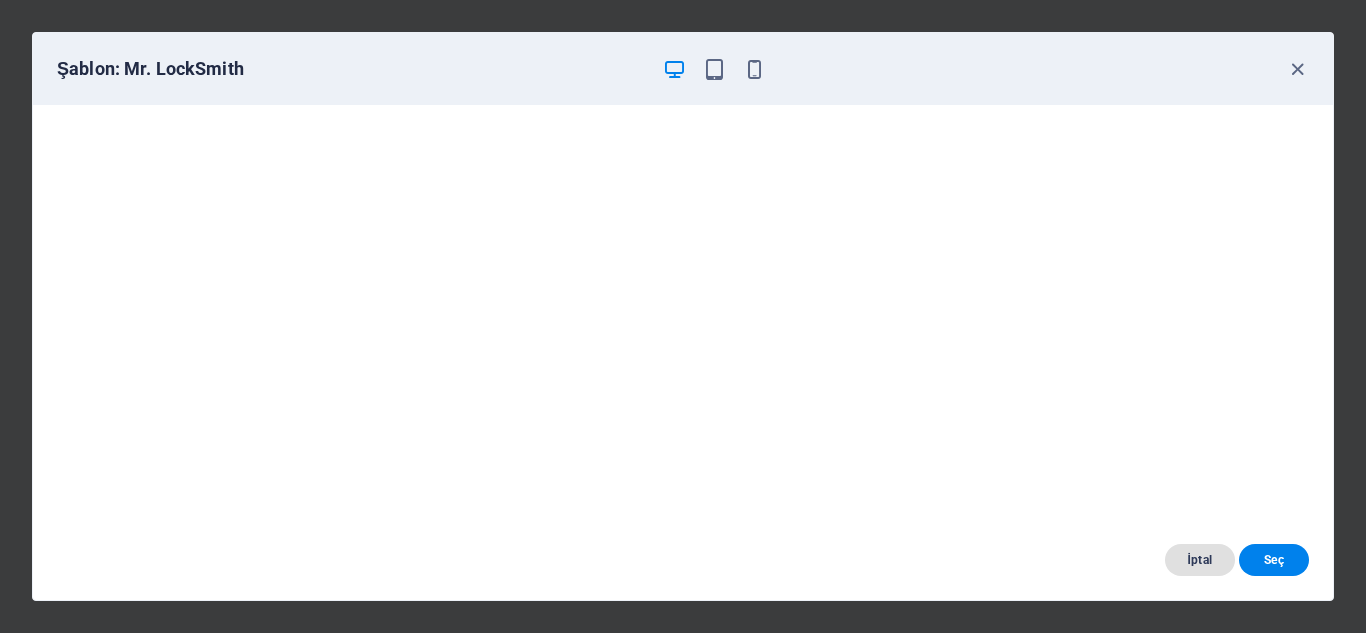 click on "İptal" at bounding box center [1200, 560] 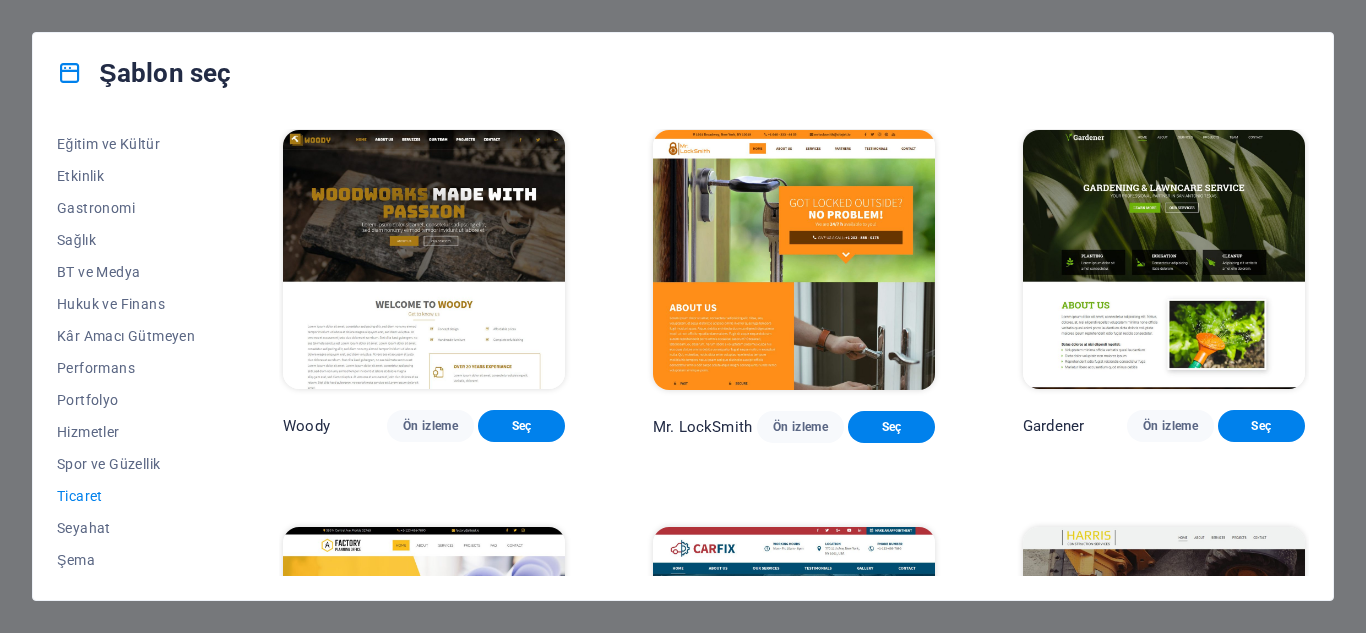 scroll, scrollTop: 664, scrollLeft: 0, axis: vertical 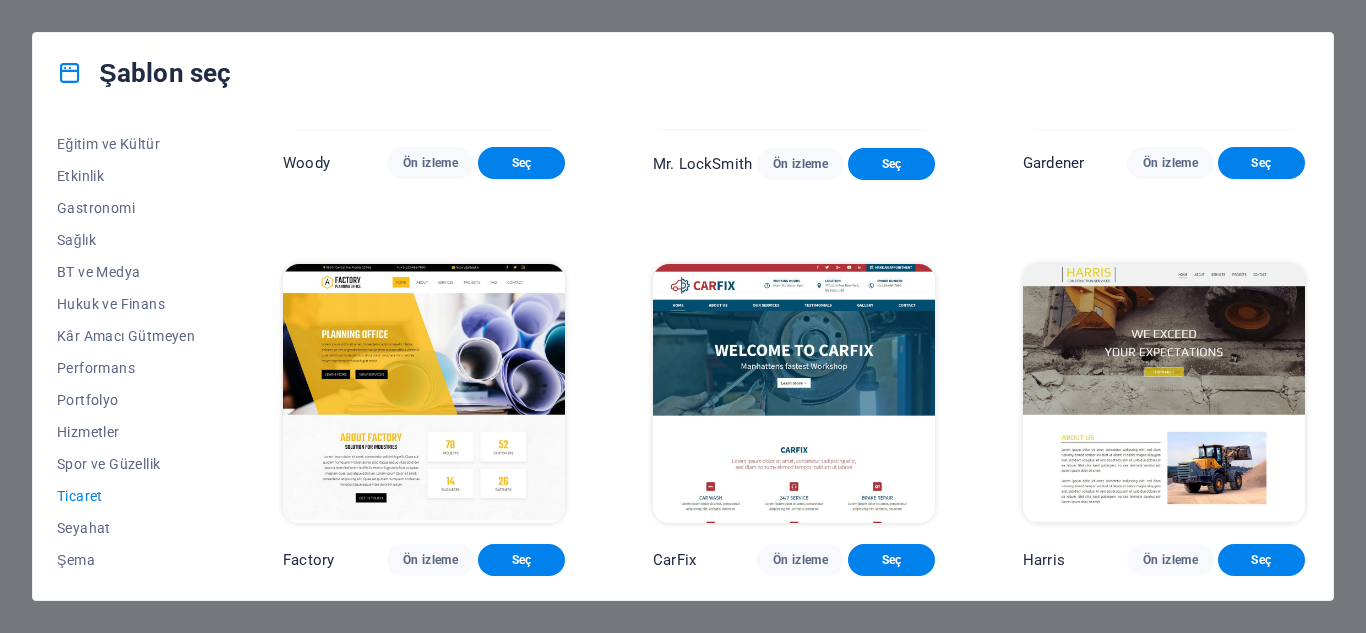 click at bounding box center [794, 394] 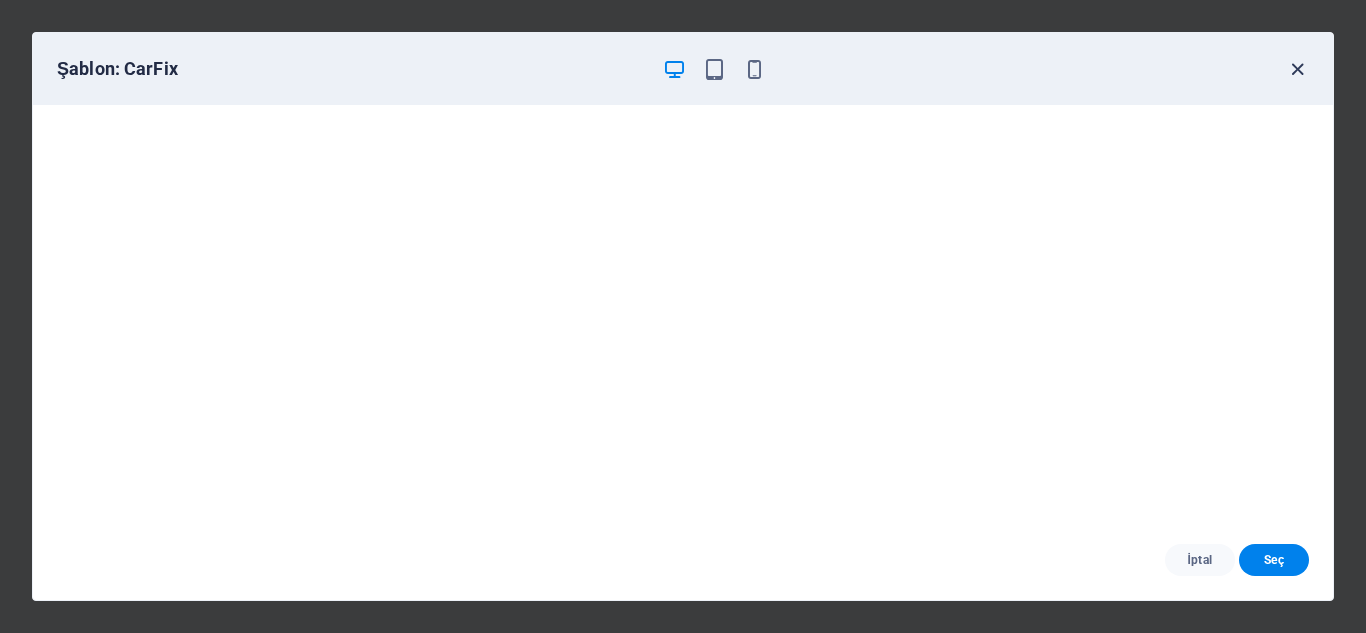 click at bounding box center (1297, 69) 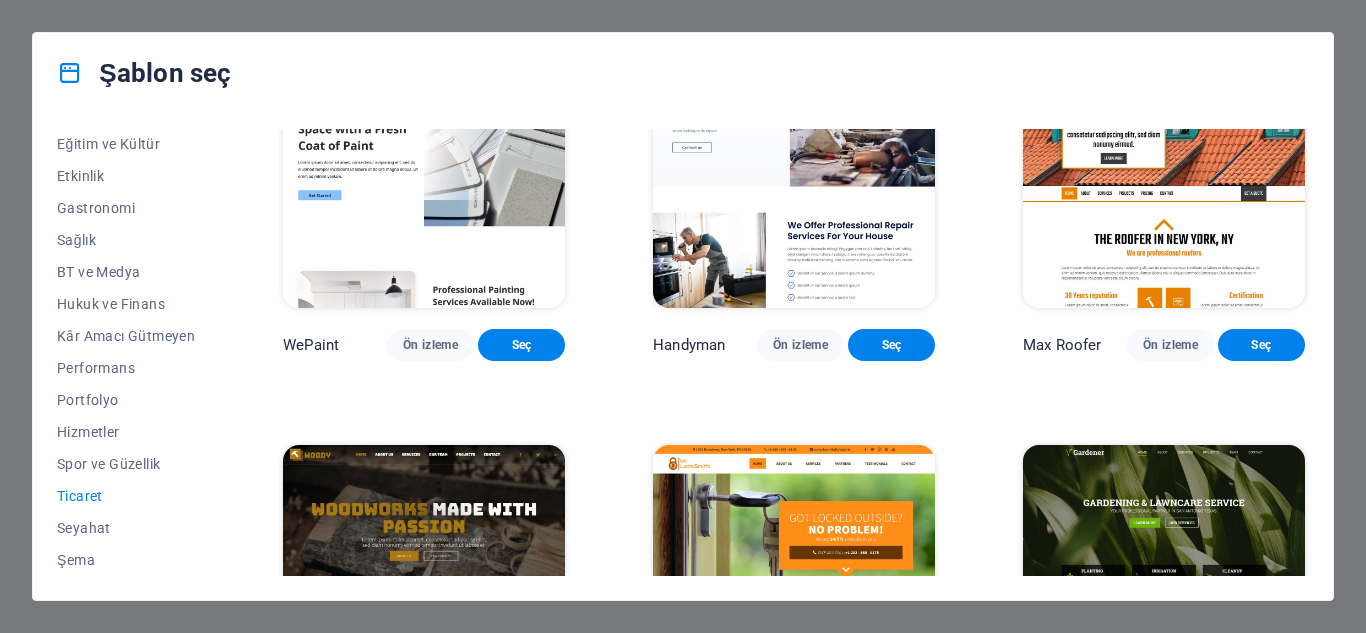 scroll, scrollTop: 64, scrollLeft: 0, axis: vertical 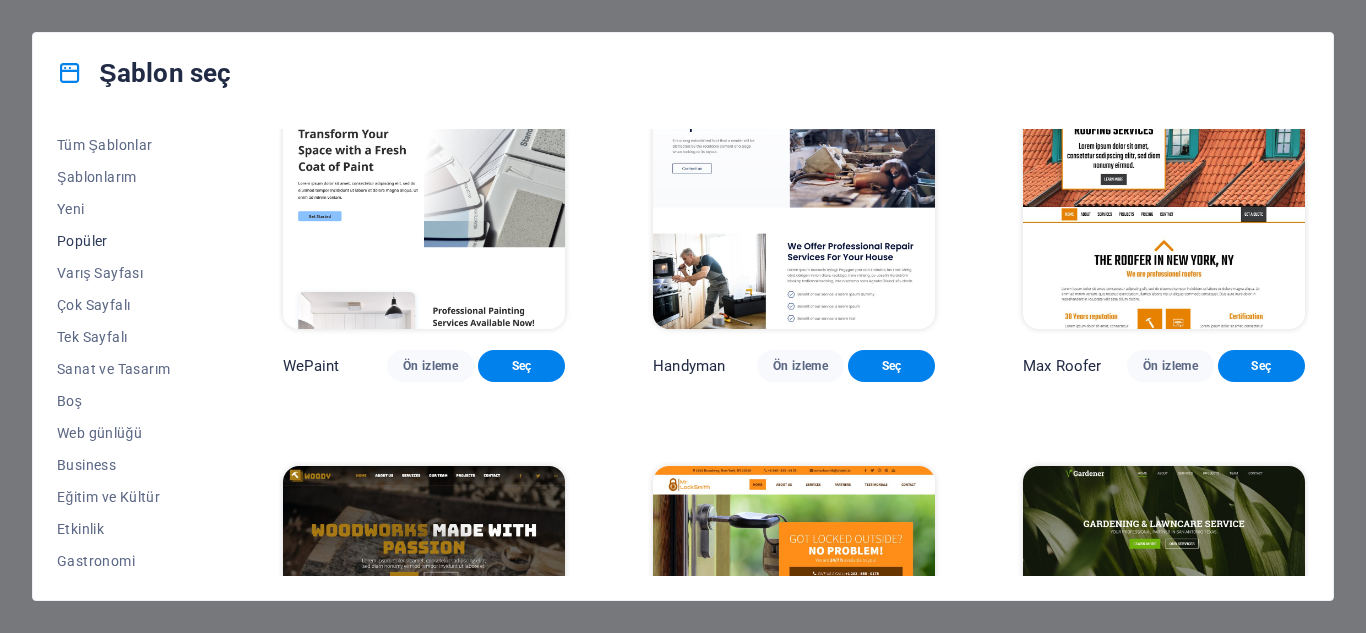 click on "Popüler" at bounding box center [126, 241] 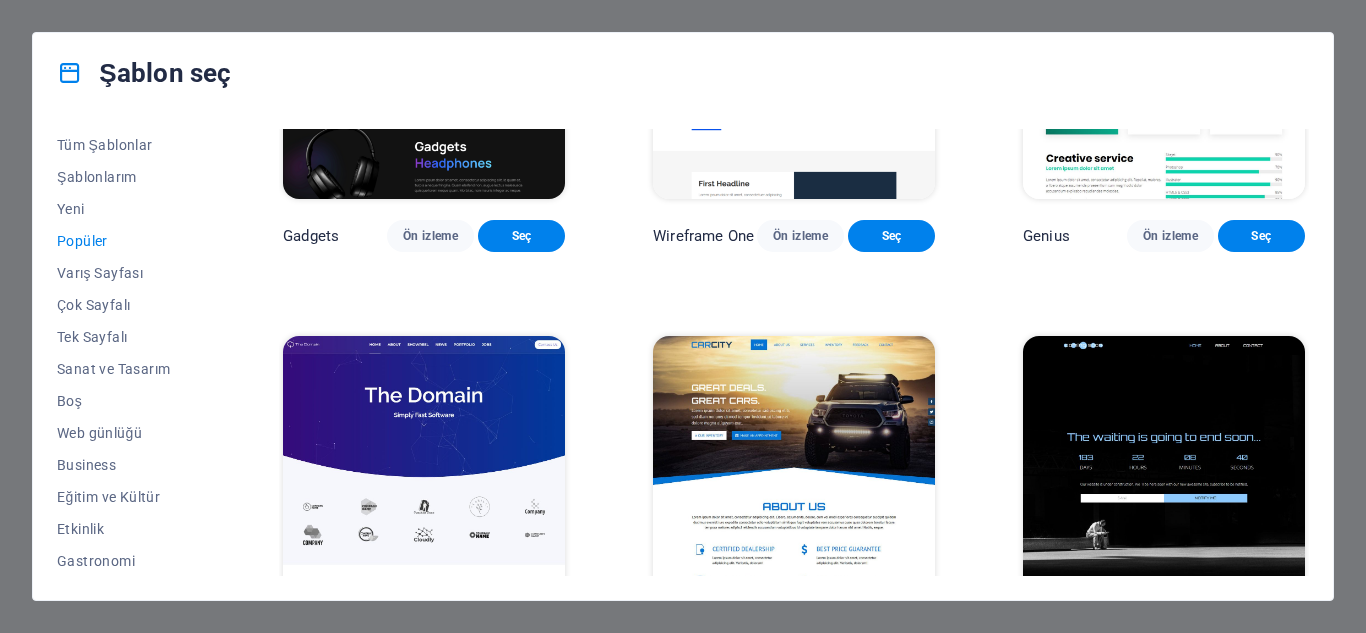 scroll, scrollTop: 1466, scrollLeft: 0, axis: vertical 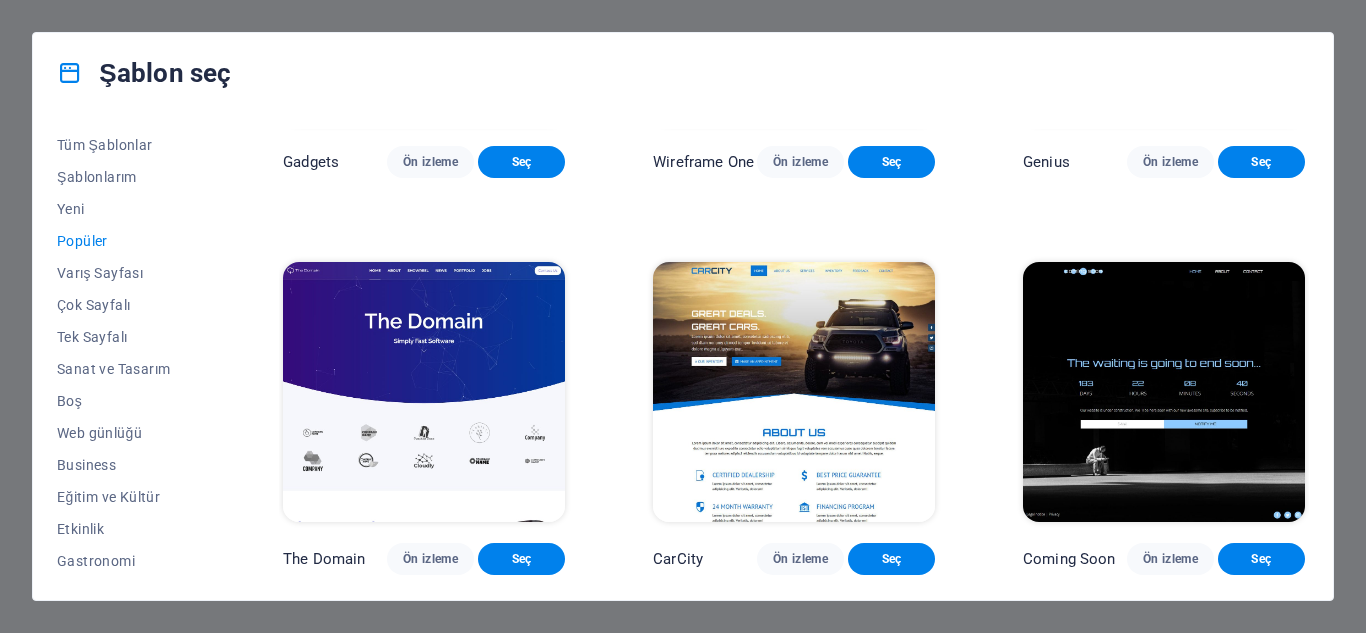 click at bounding box center (794, 392) 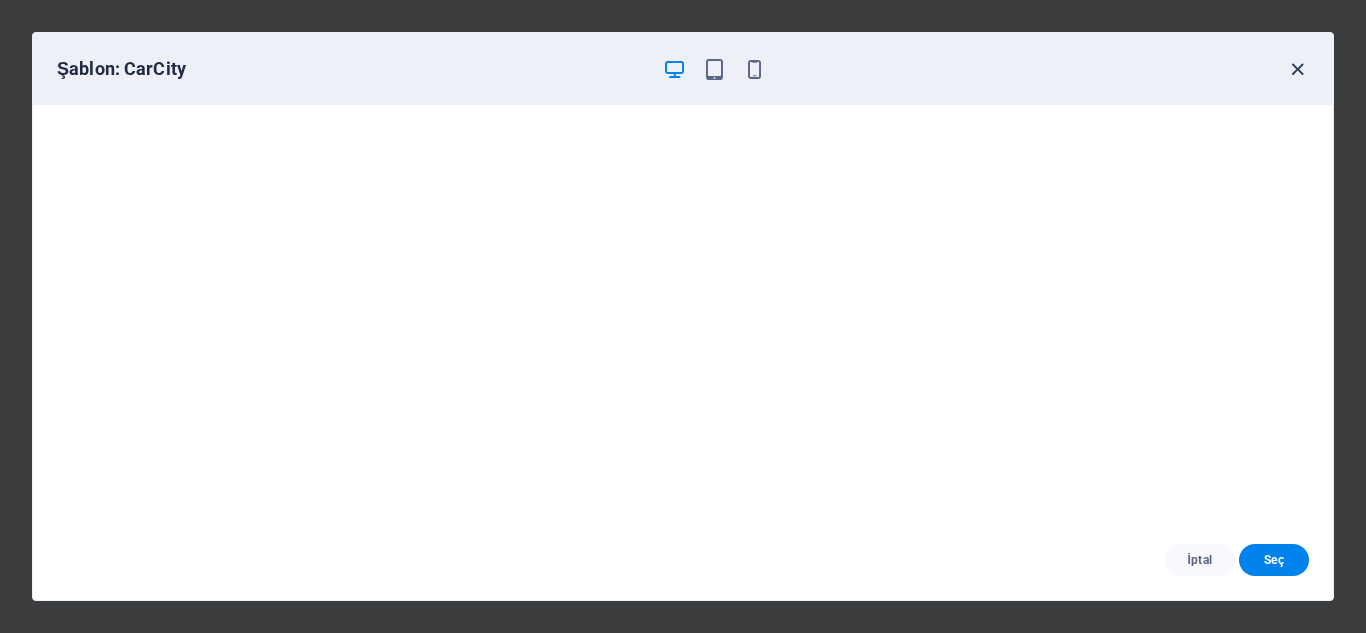 click at bounding box center [1297, 69] 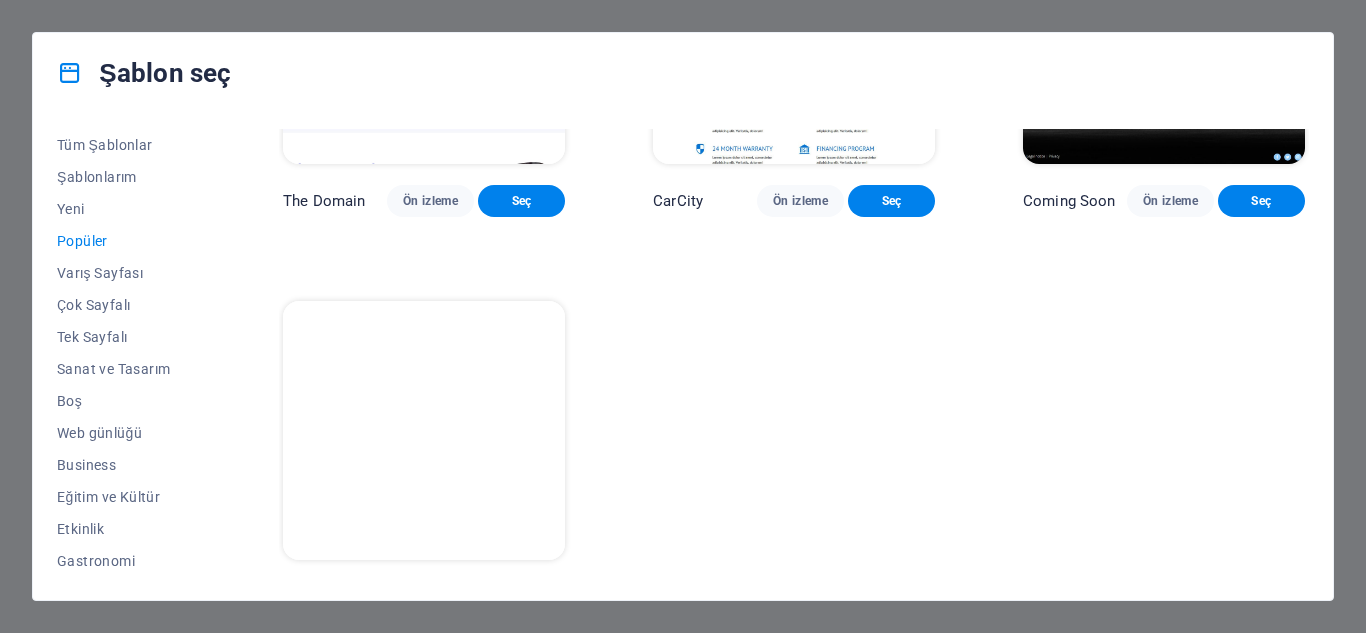 scroll, scrollTop: 1855, scrollLeft: 0, axis: vertical 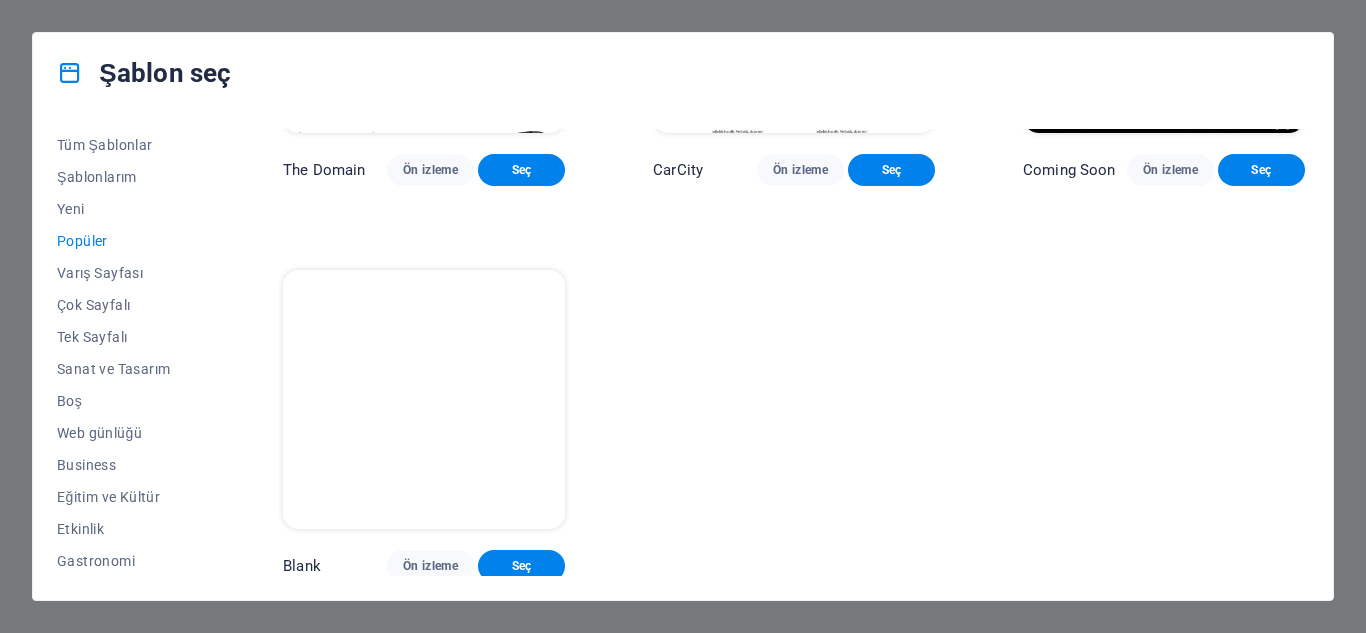 click at bounding box center (424, 400) 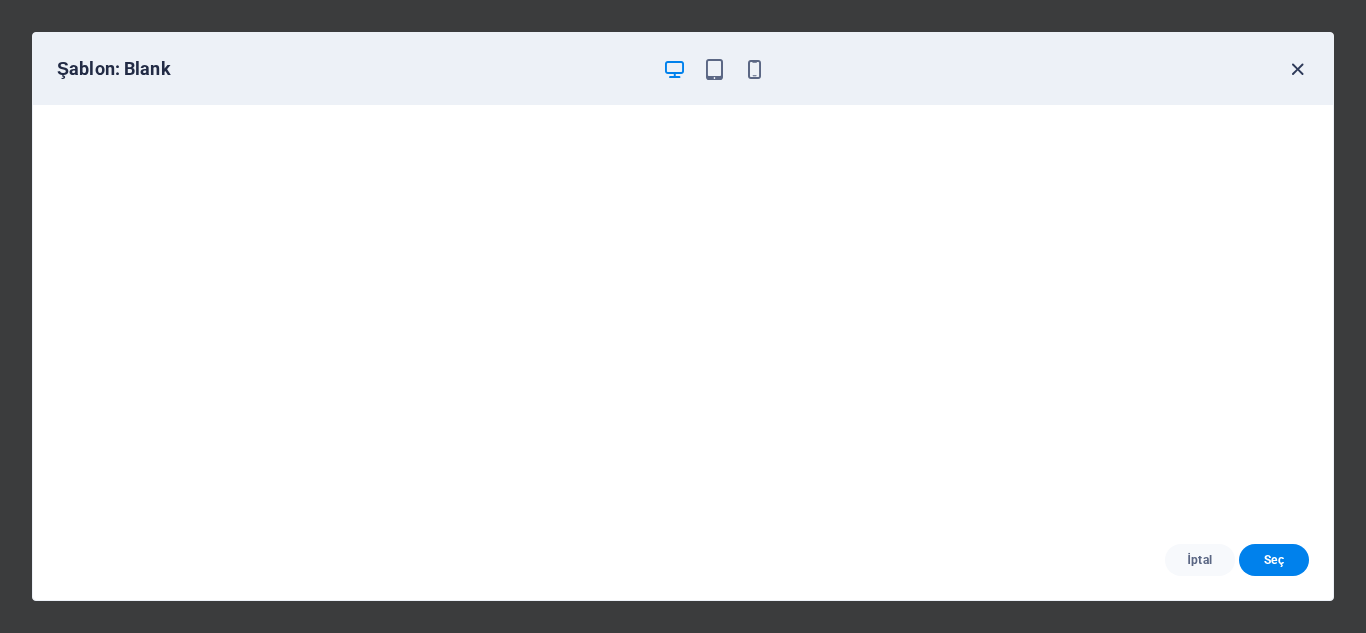 click at bounding box center (1297, 69) 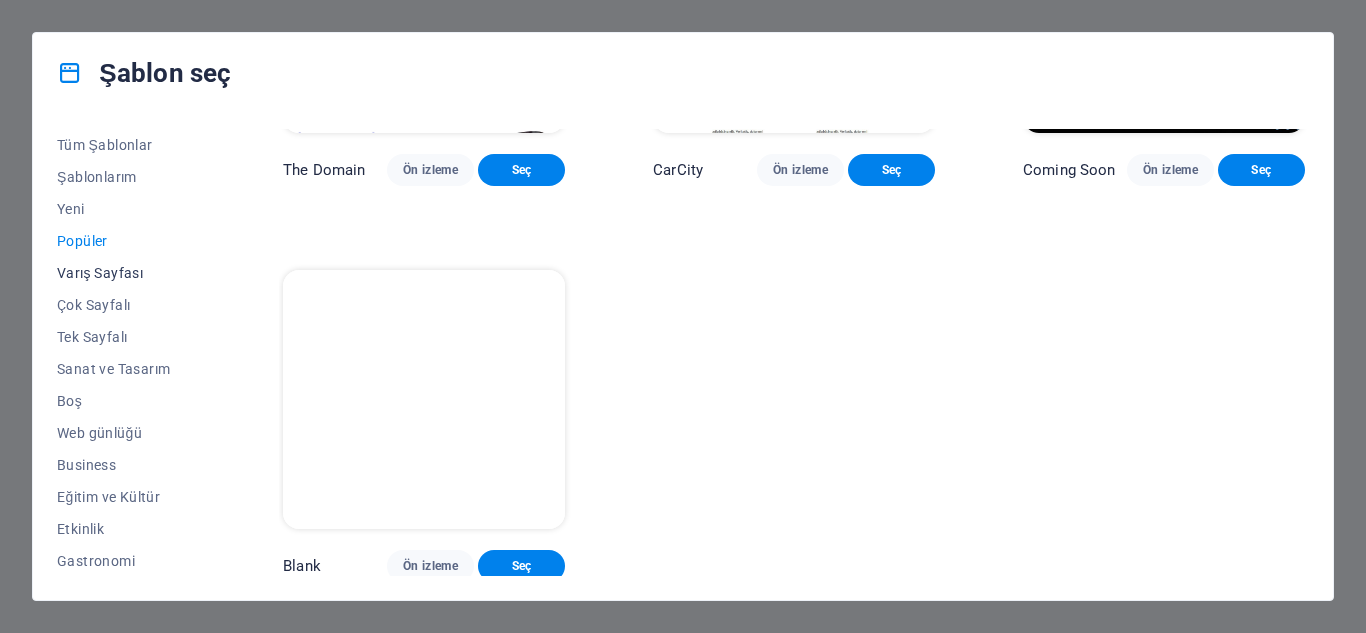 click on "Varış Sayfası" at bounding box center [126, 273] 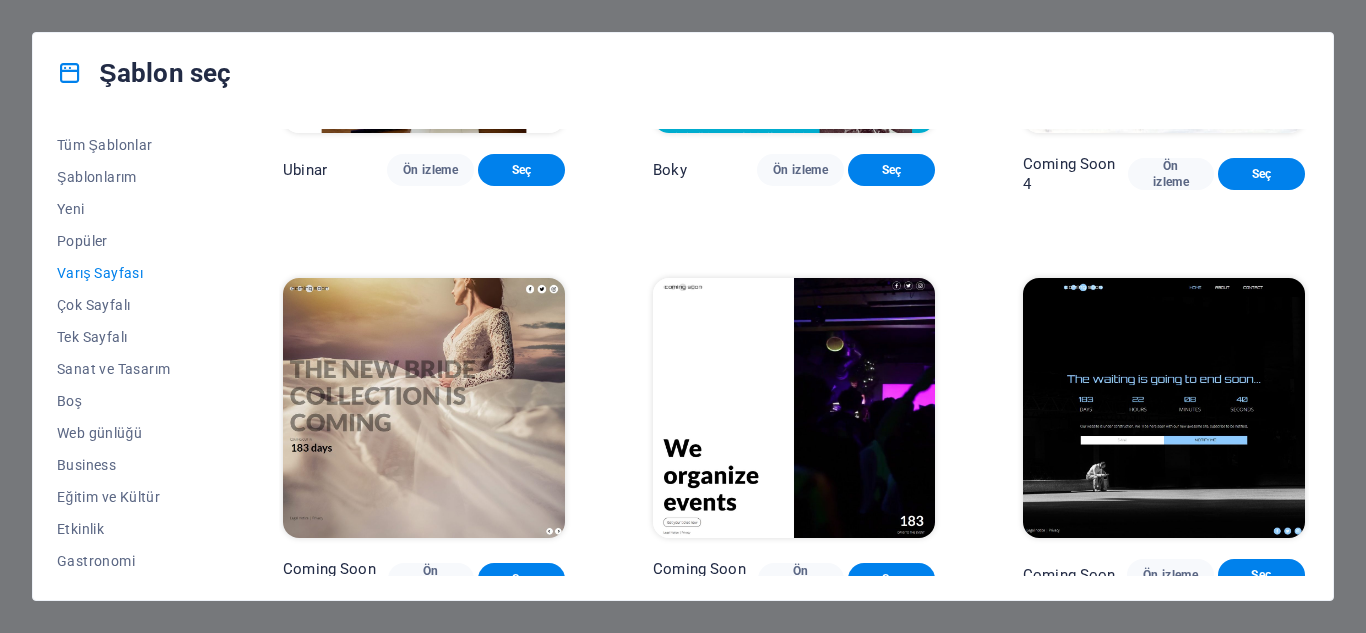 click at bounding box center (424, 408) 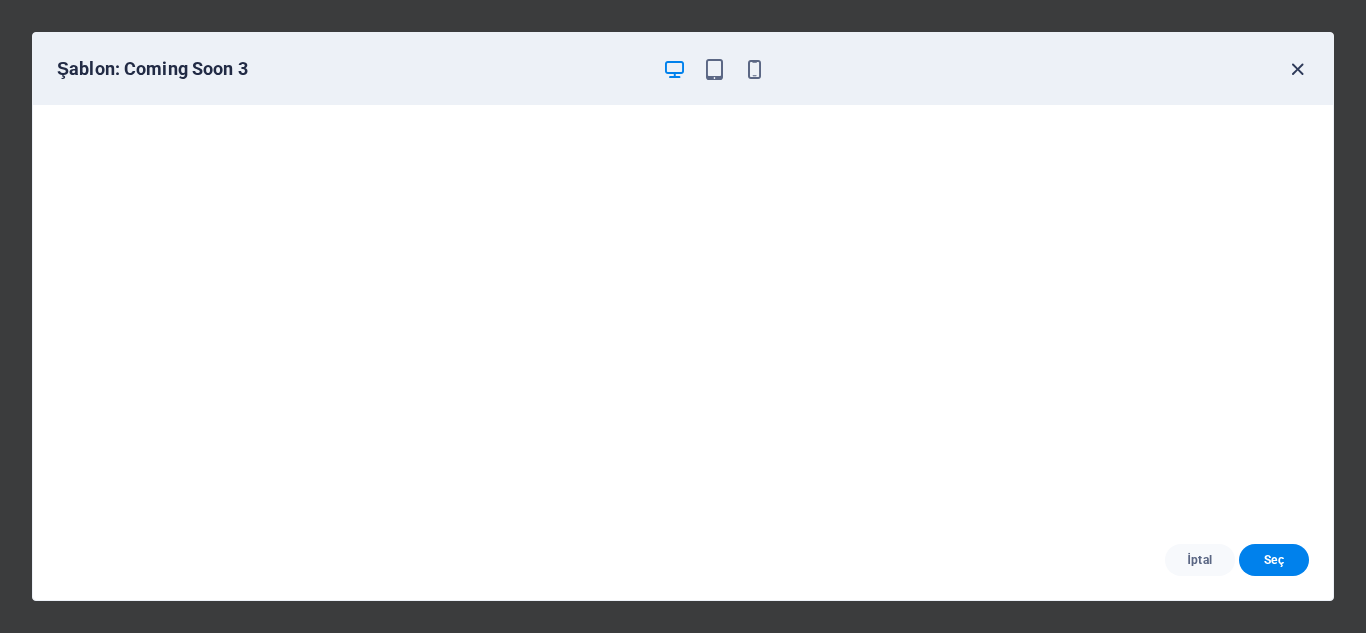 click at bounding box center [1297, 69] 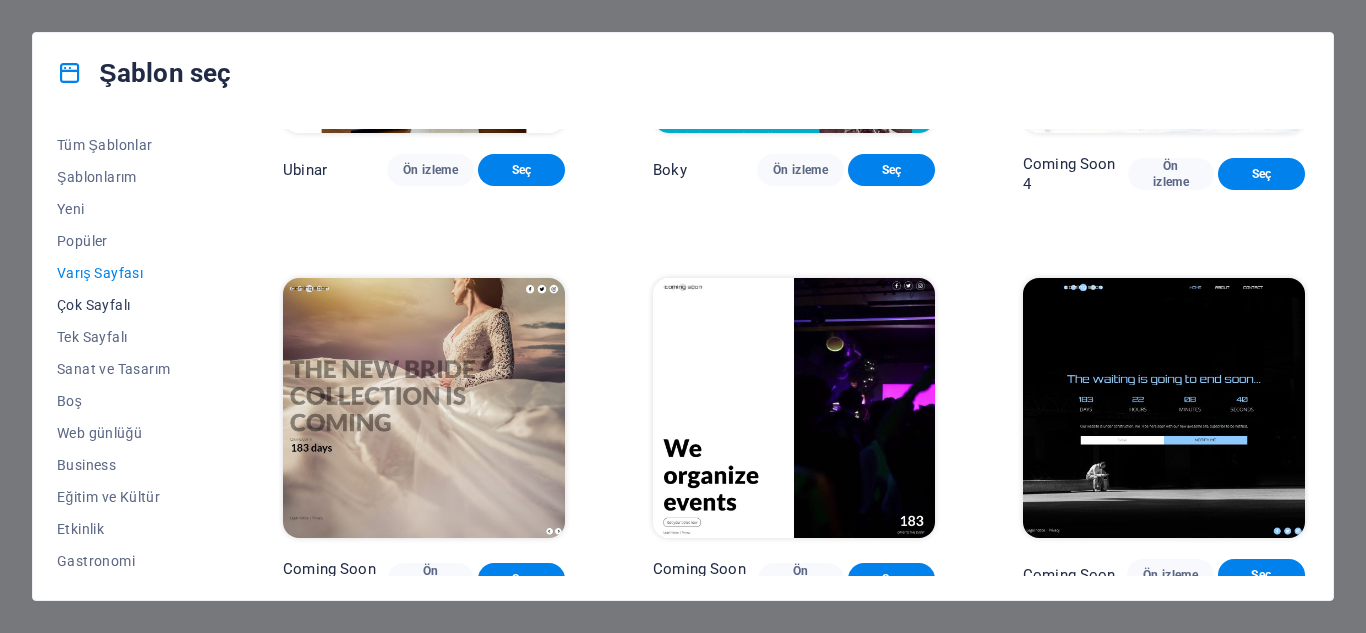 click on "Çok Sayfalı" at bounding box center [126, 305] 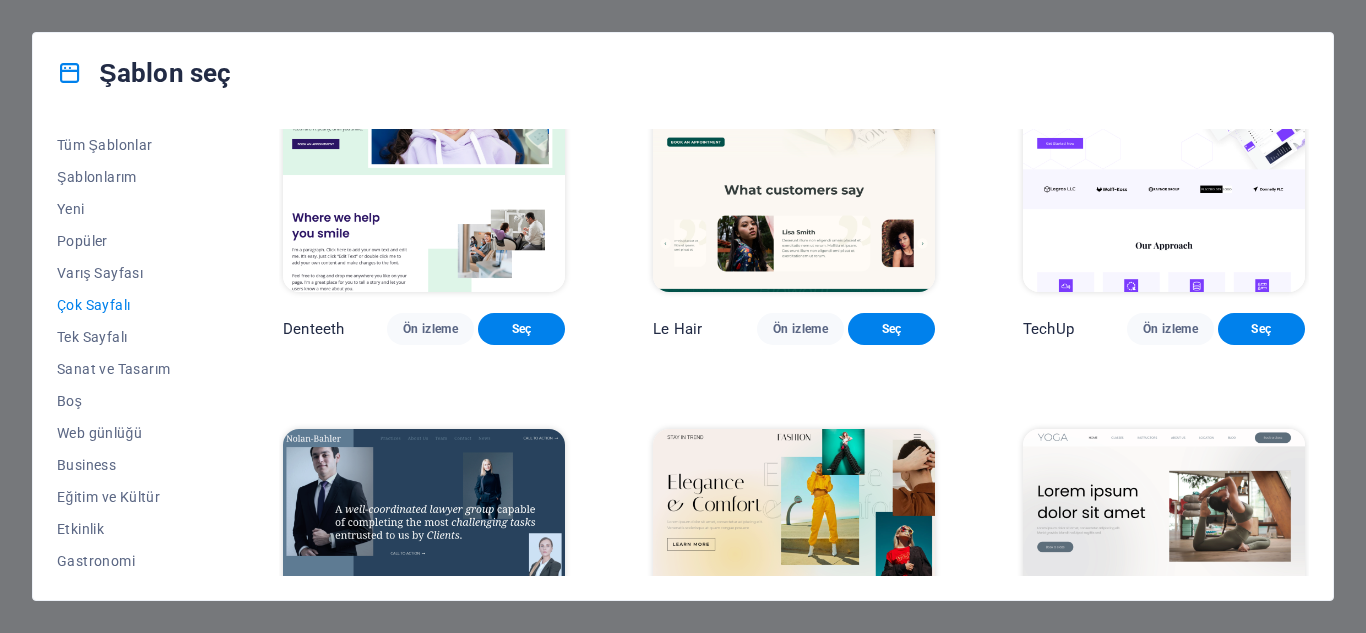 scroll, scrollTop: 3437, scrollLeft: 0, axis: vertical 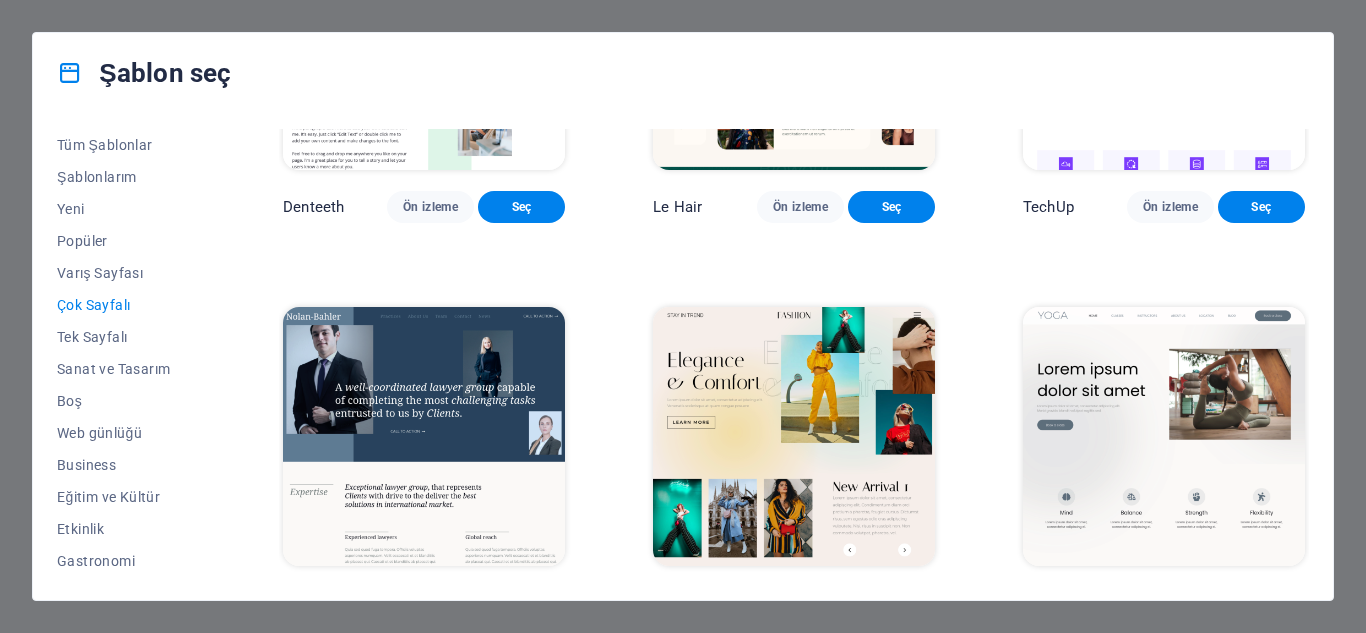 click at bounding box center [1164, 437] 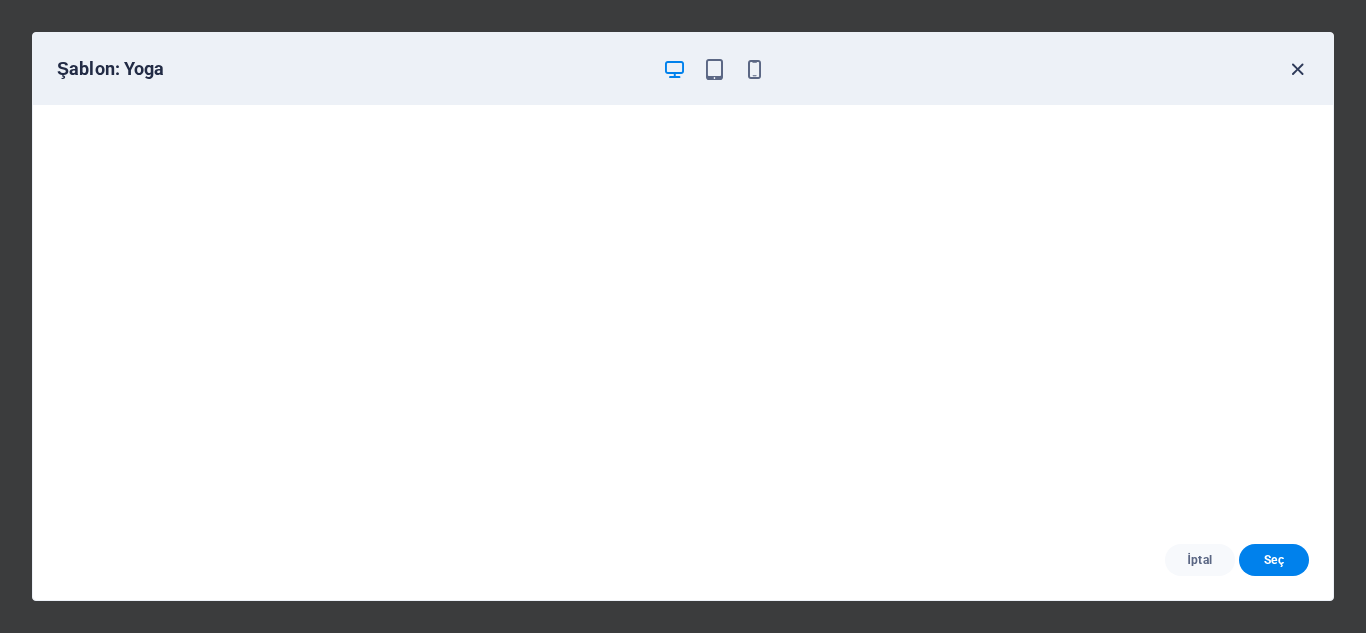 click at bounding box center (1297, 69) 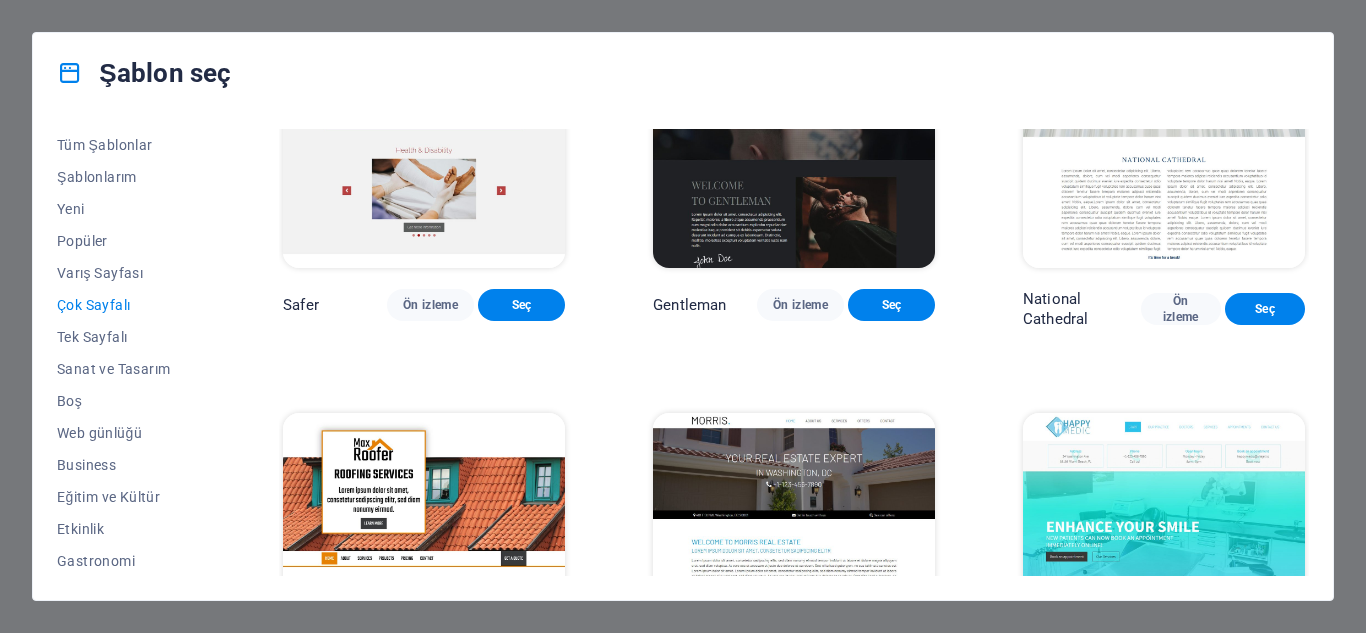 scroll, scrollTop: 4337, scrollLeft: 0, axis: vertical 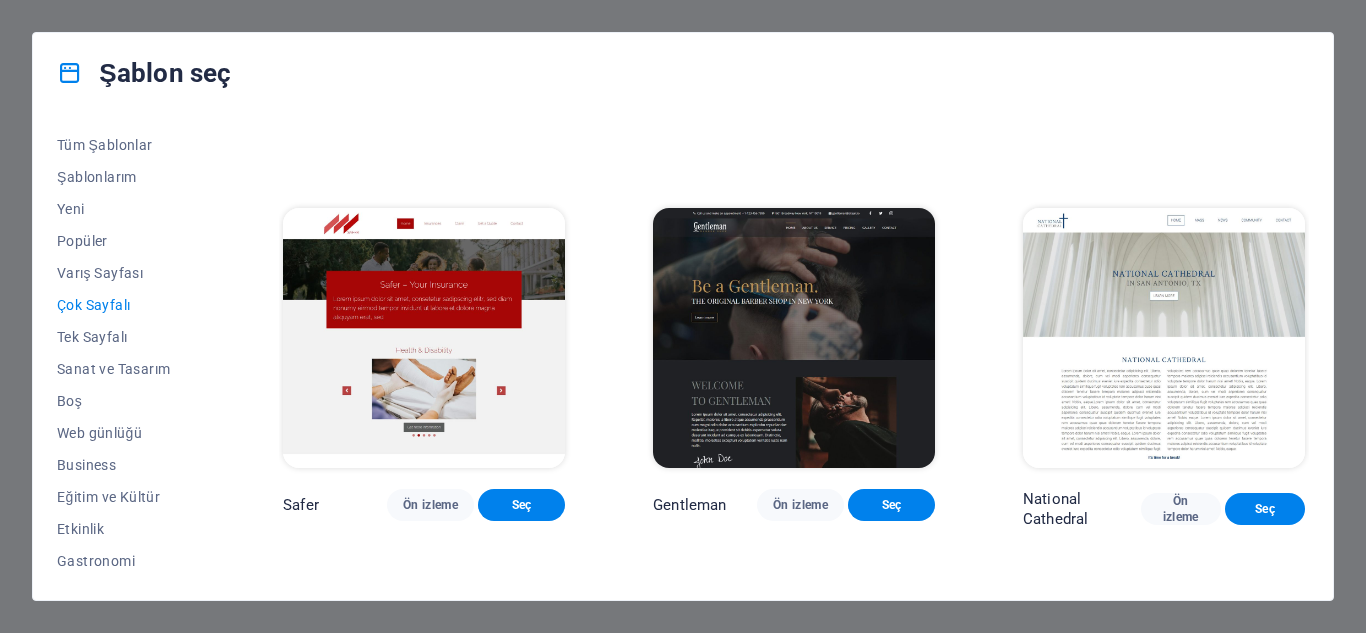click at bounding box center (424, 338) 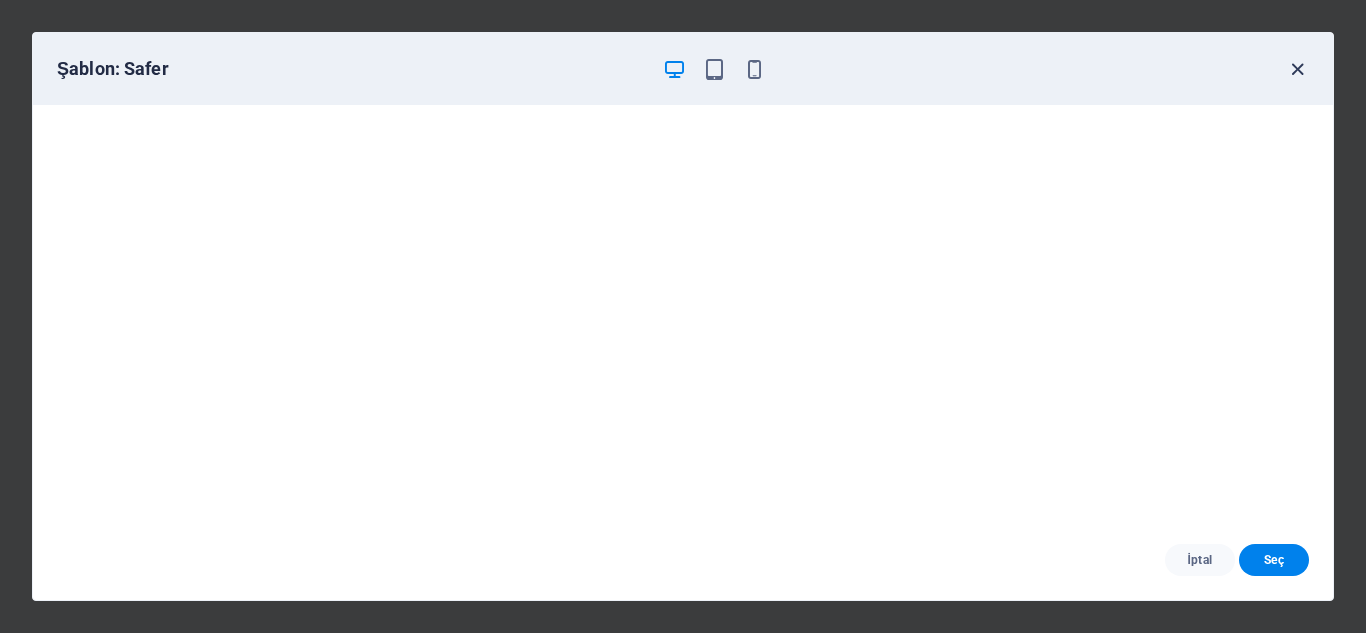 click at bounding box center (1297, 69) 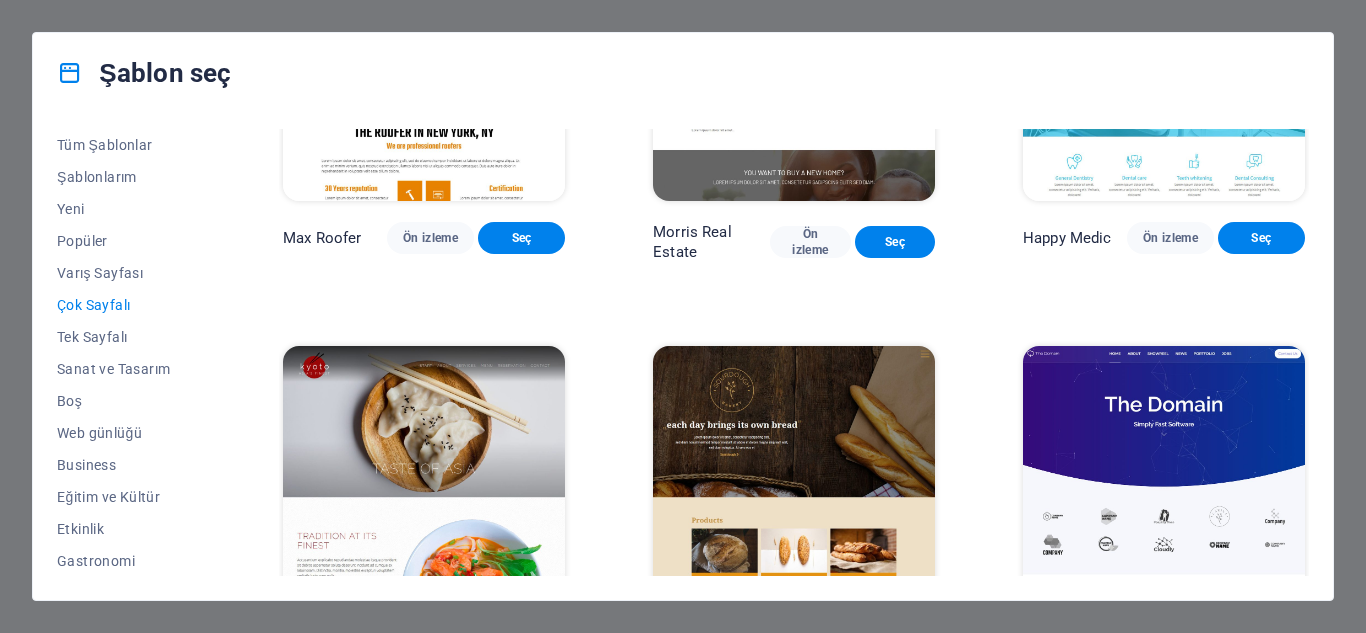 scroll, scrollTop: 5037, scrollLeft: 0, axis: vertical 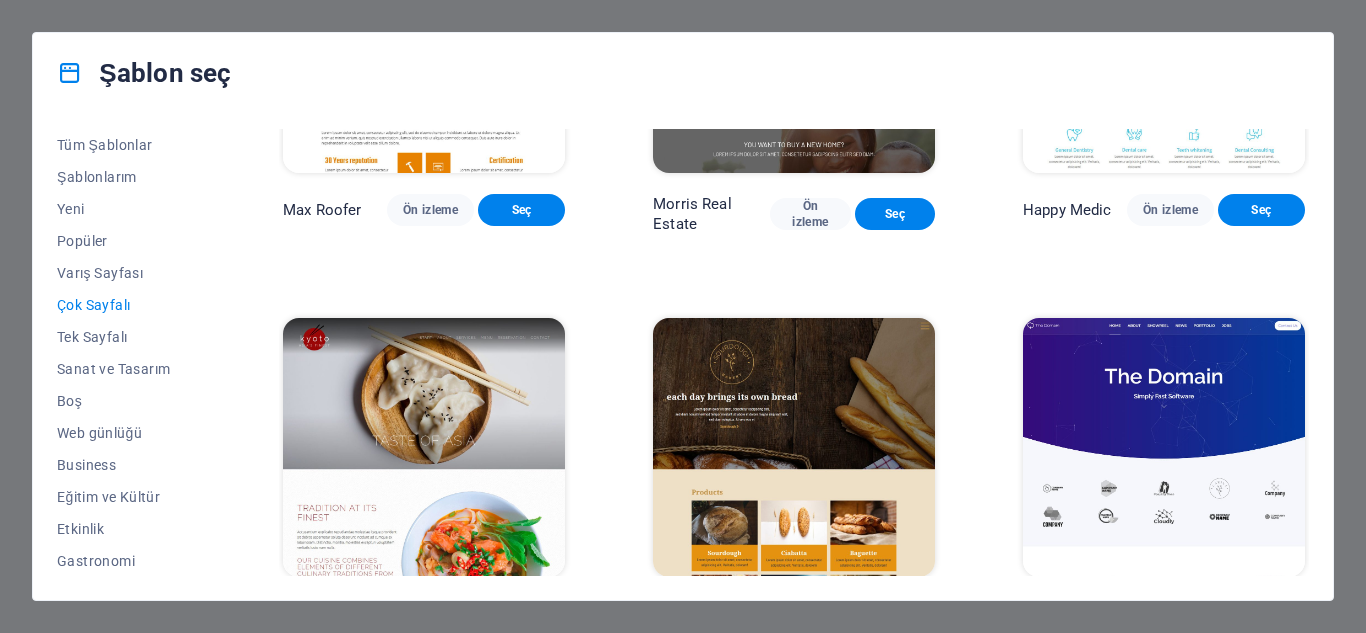 click at bounding box center [1164, 448] 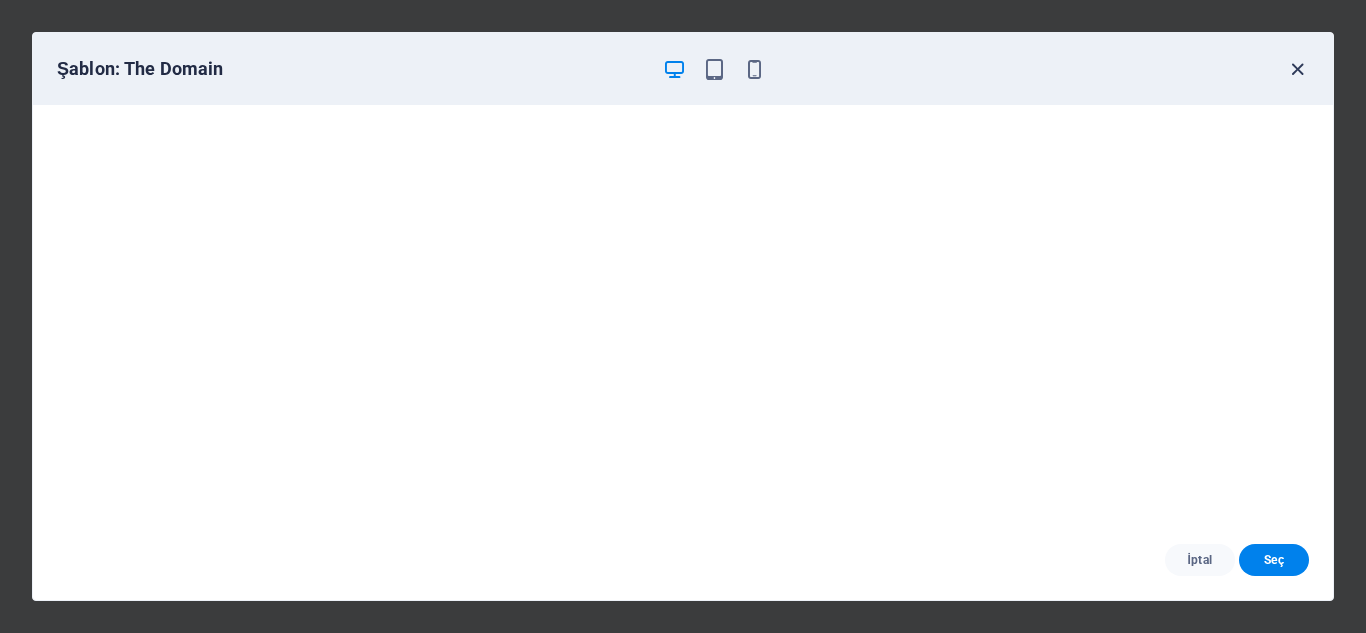 click at bounding box center (1297, 69) 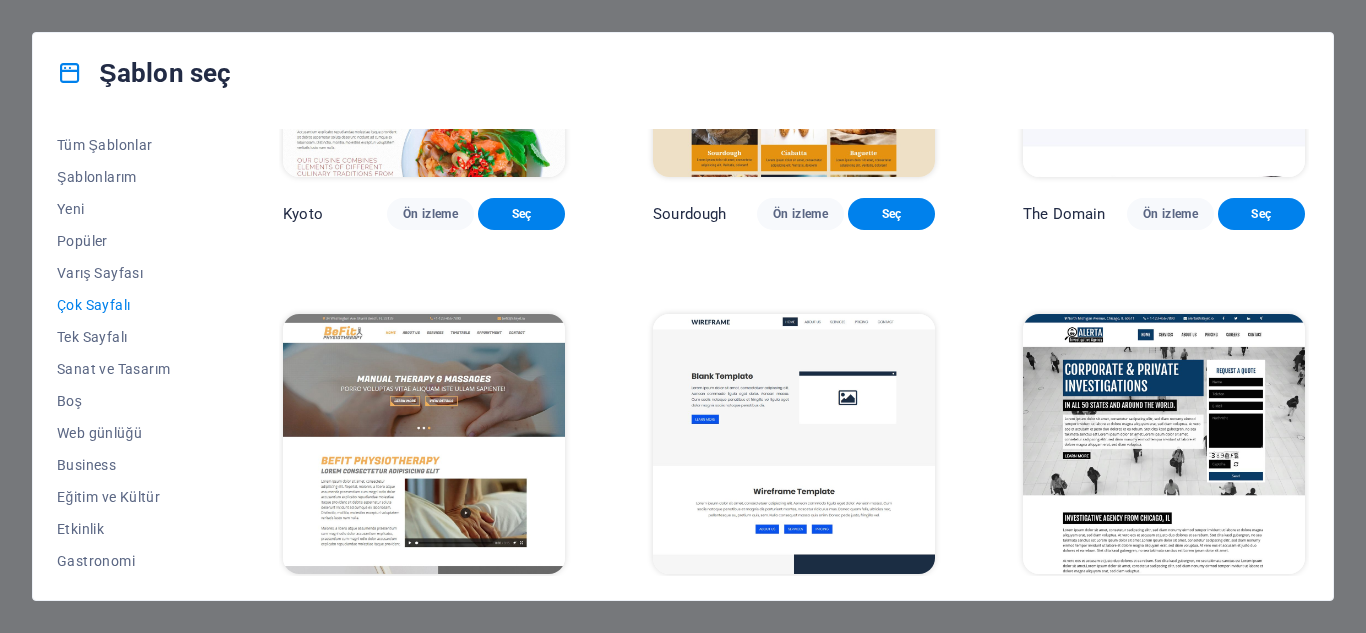 scroll, scrollTop: 5737, scrollLeft: 0, axis: vertical 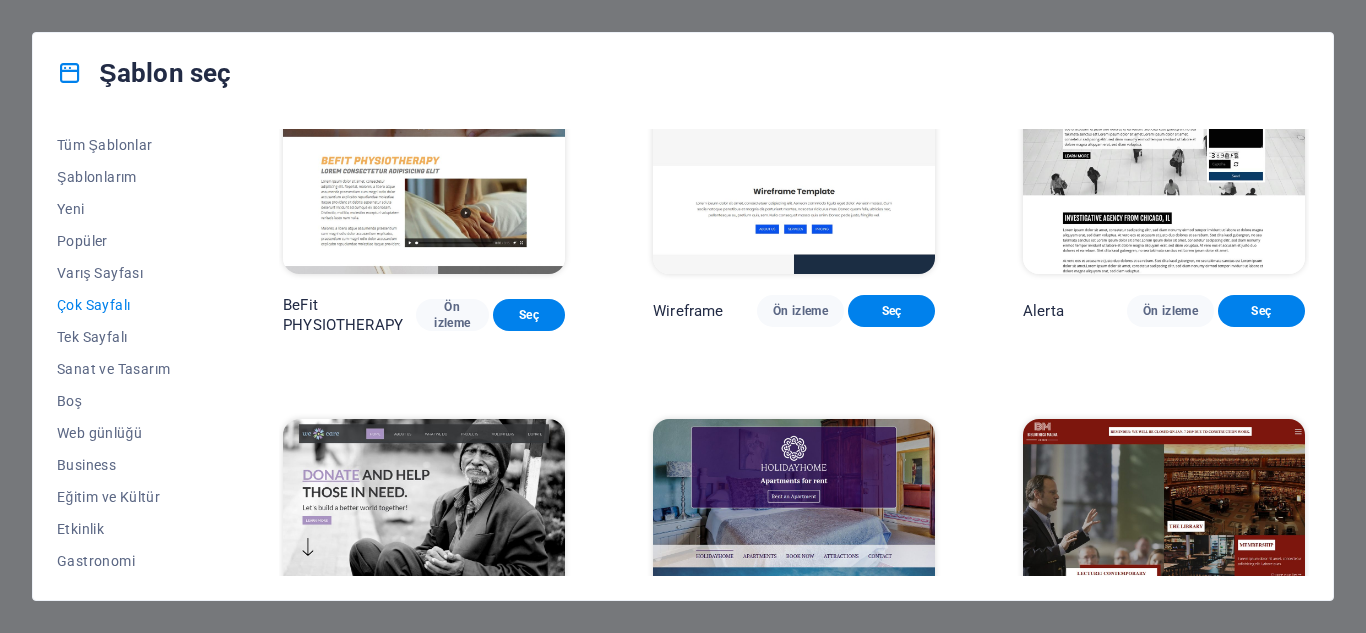 click at bounding box center [424, 144] 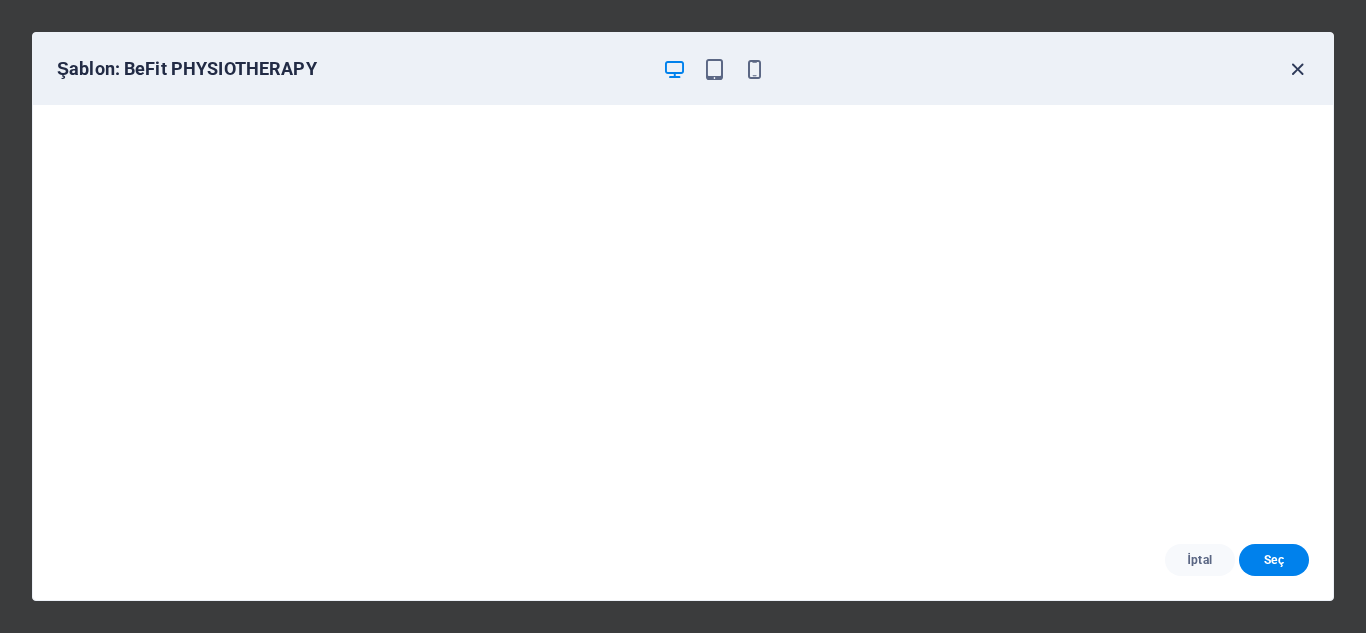 click at bounding box center (1297, 69) 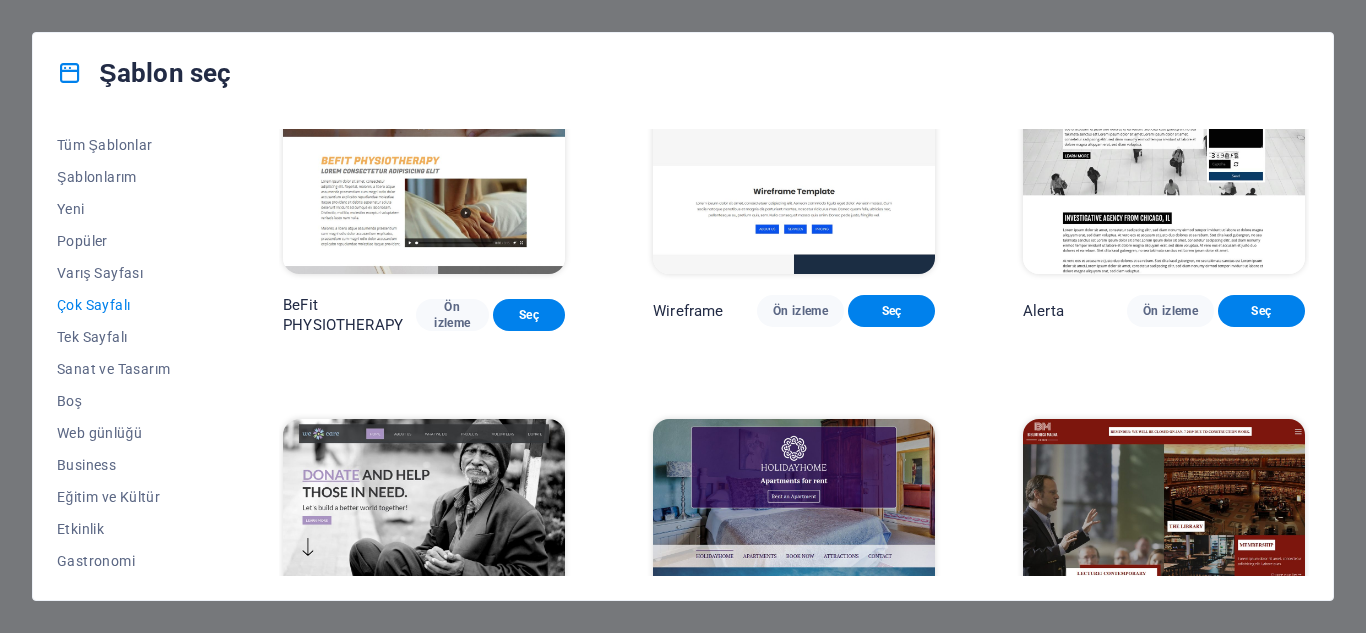 drag, startPoint x: 1208, startPoint y: 63, endPoint x: 1098, endPoint y: 59, distance: 110.0727 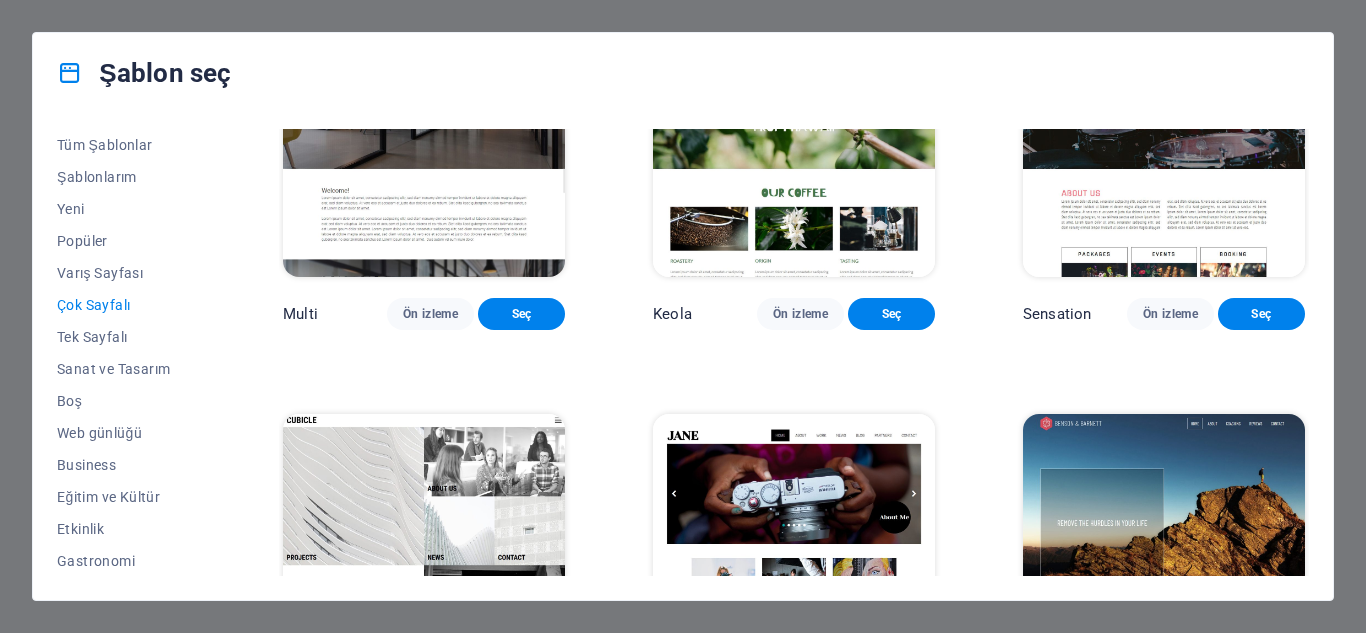 scroll, scrollTop: 8243, scrollLeft: 0, axis: vertical 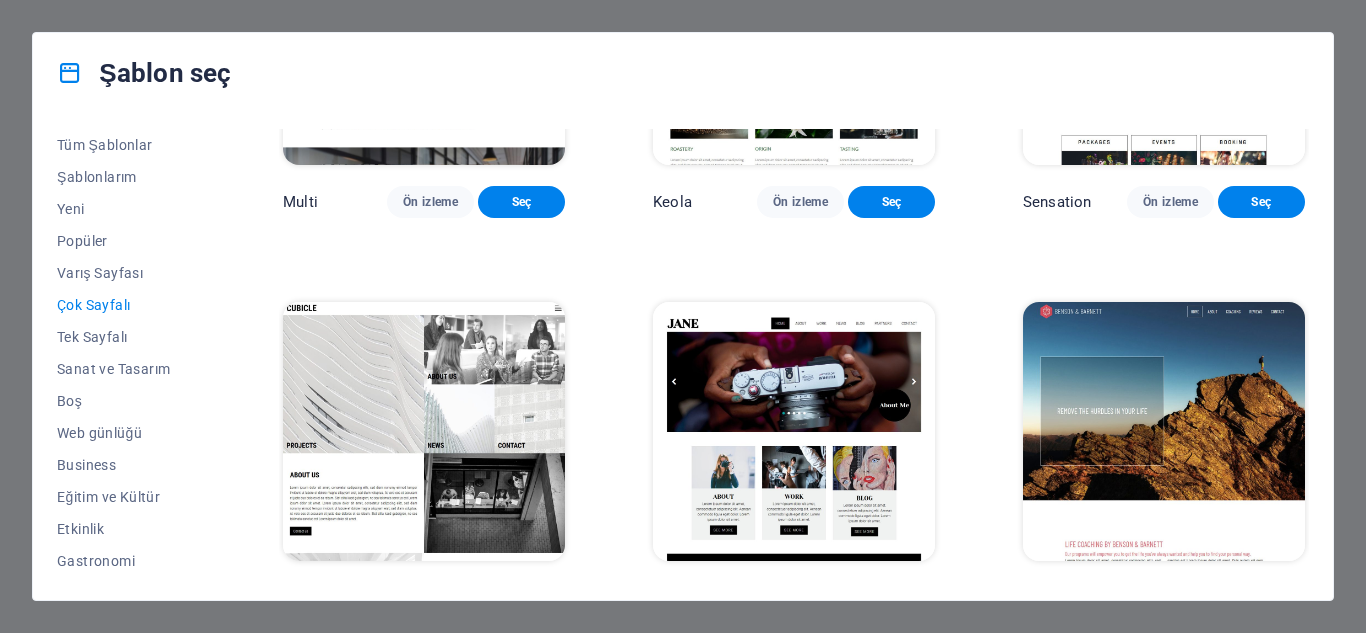 click at bounding box center [794, 432] 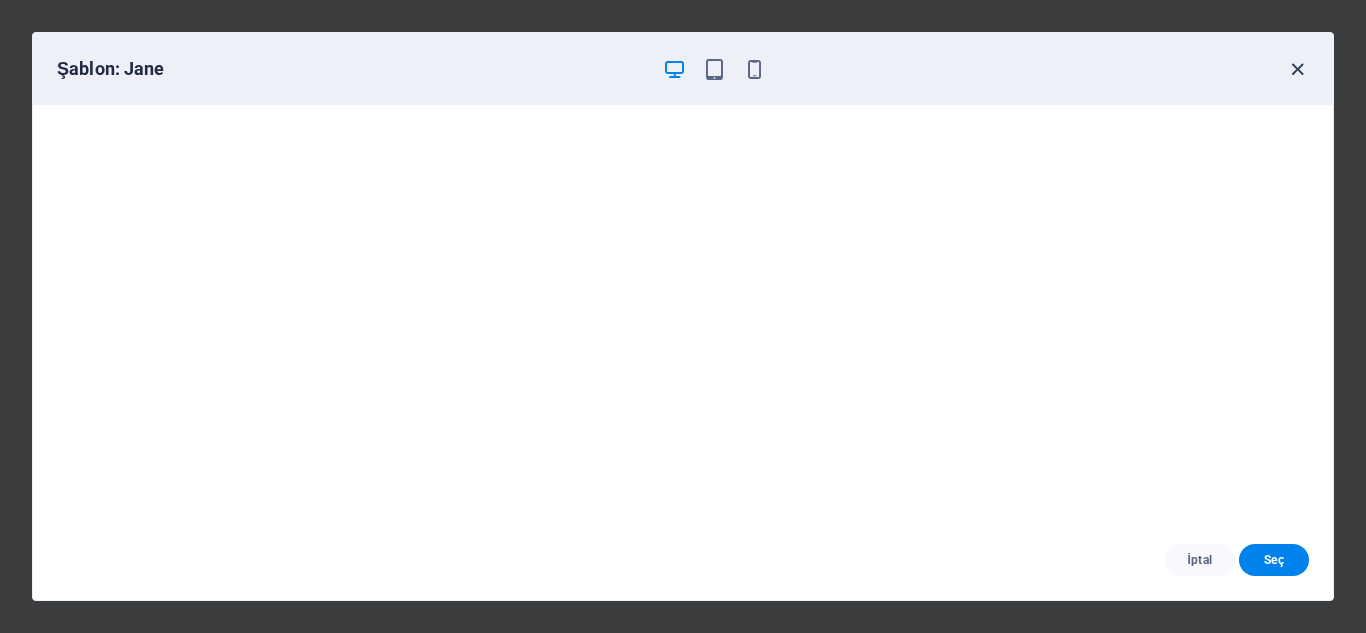 click at bounding box center [1297, 69] 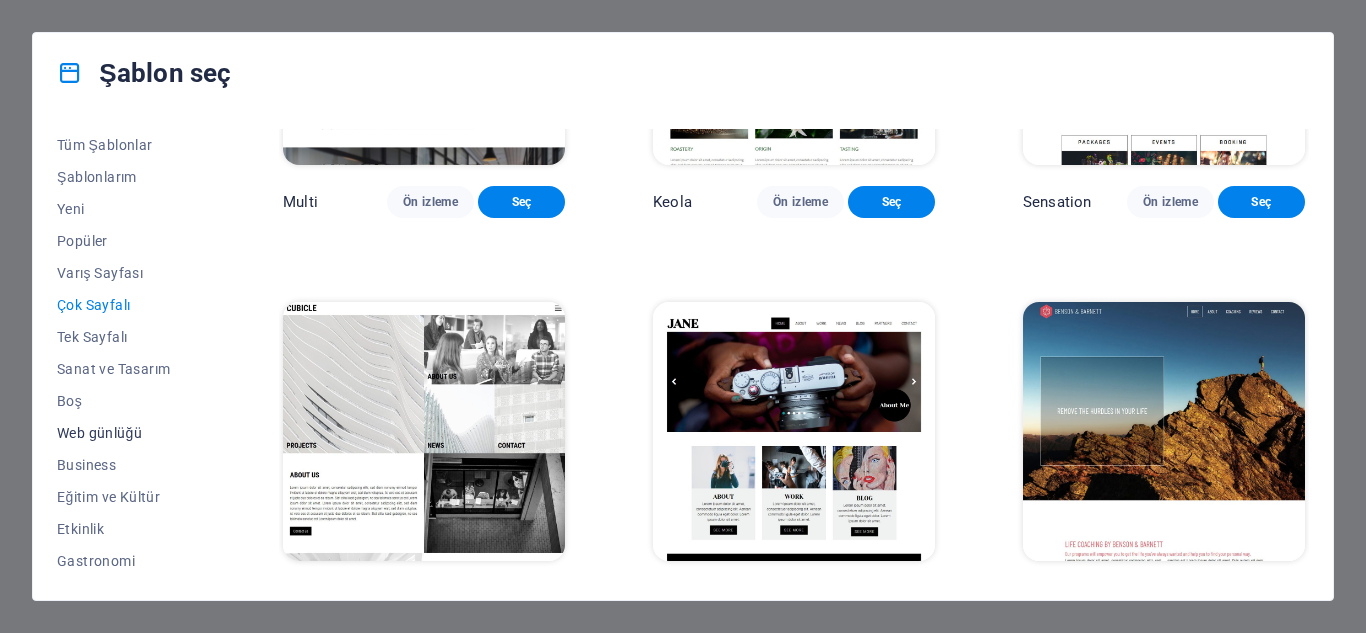 click on "Web günlüğü" at bounding box center (126, 433) 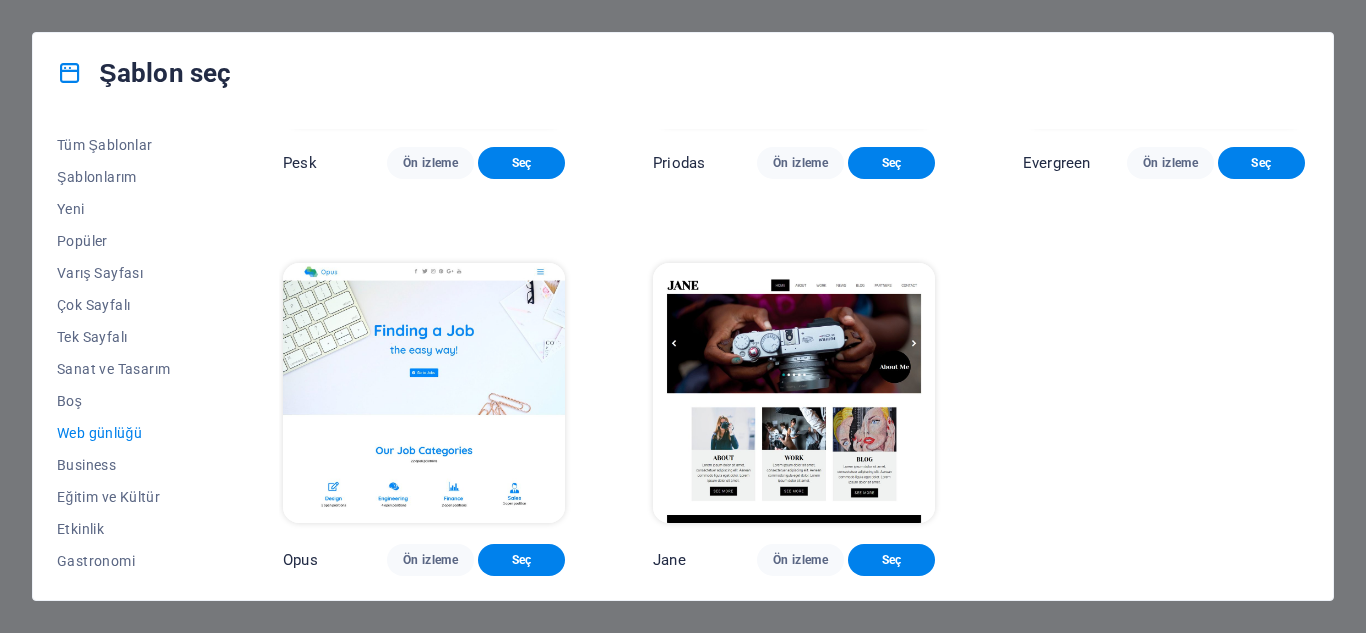 scroll, scrollTop: 2635, scrollLeft: 0, axis: vertical 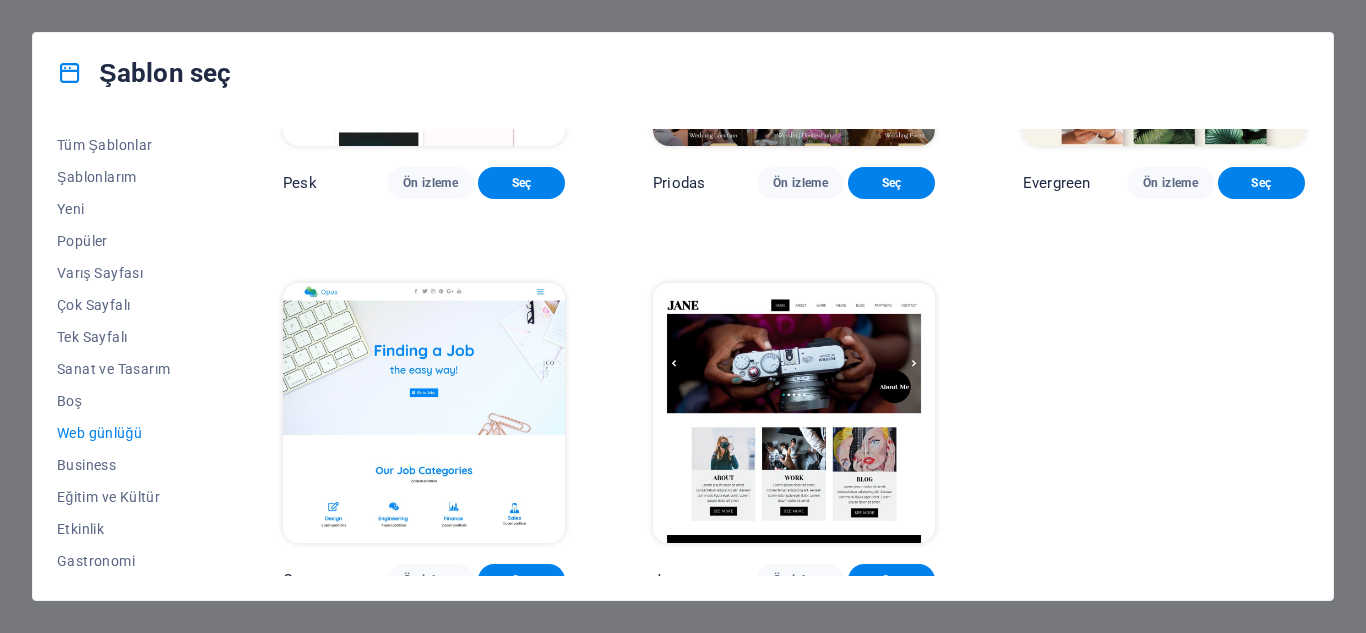 click at bounding box center [794, 413] 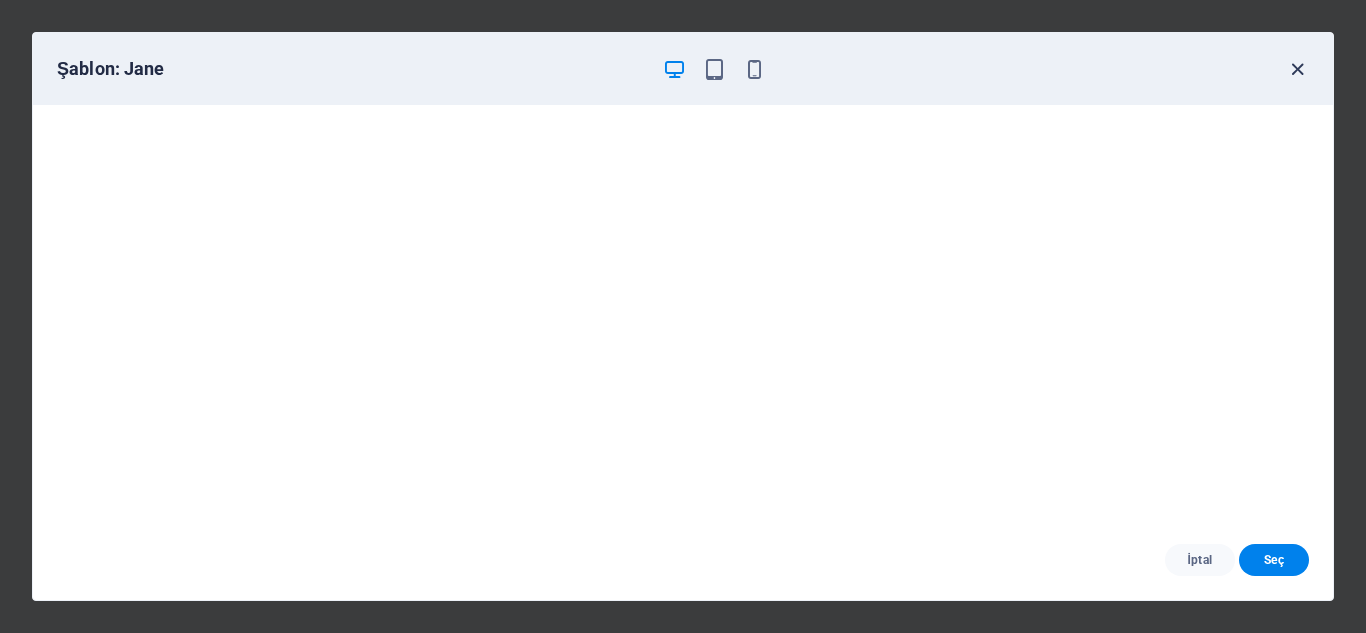 click at bounding box center [1297, 69] 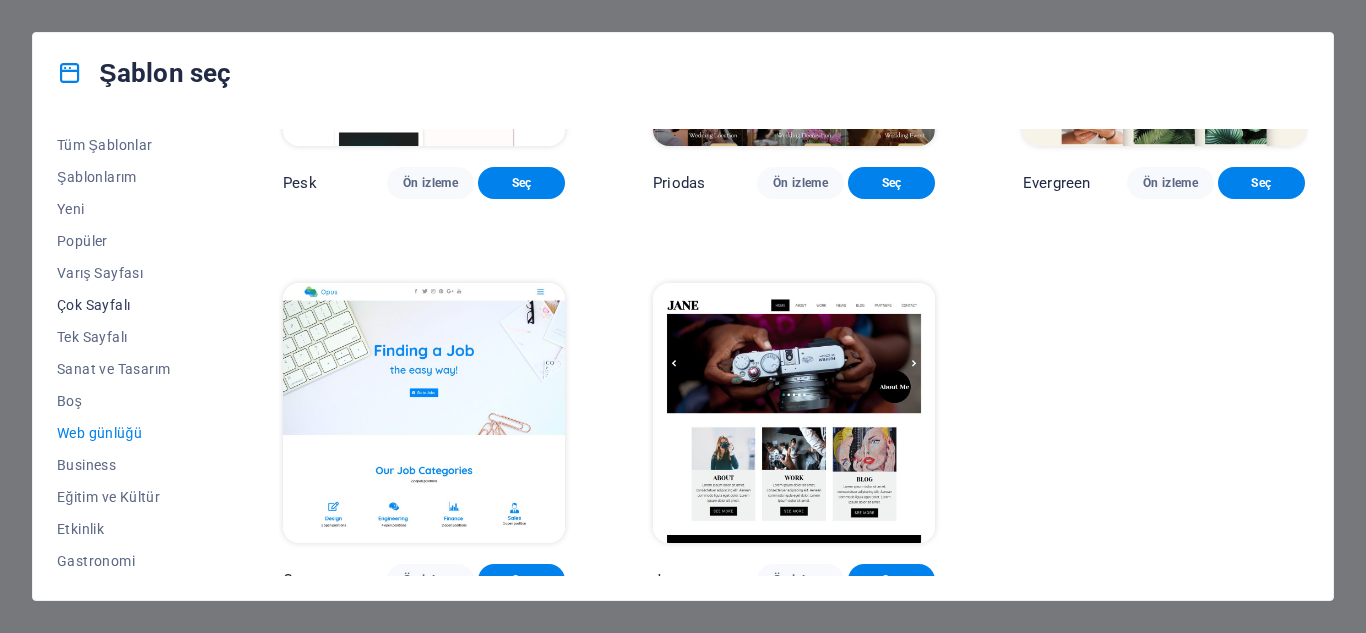 click on "Çok Sayfalı" at bounding box center [126, 305] 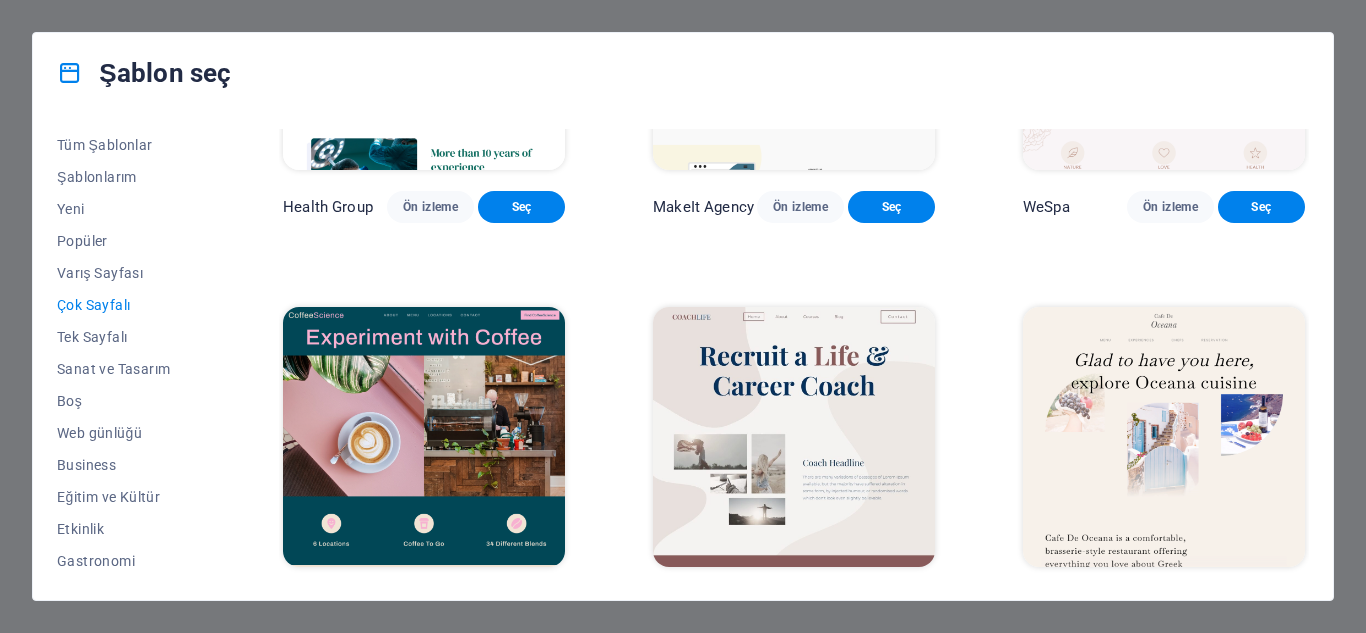 scroll, scrollTop: 8243, scrollLeft: 0, axis: vertical 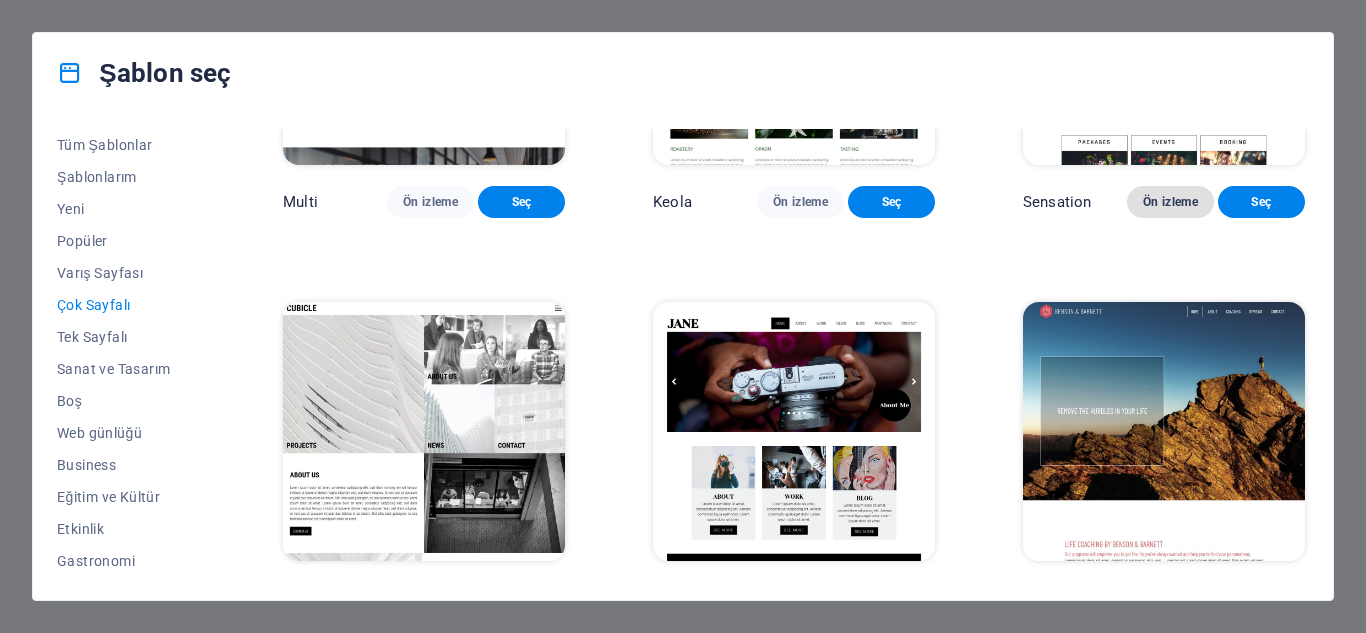 click on "Ön izleme" at bounding box center (1170, 202) 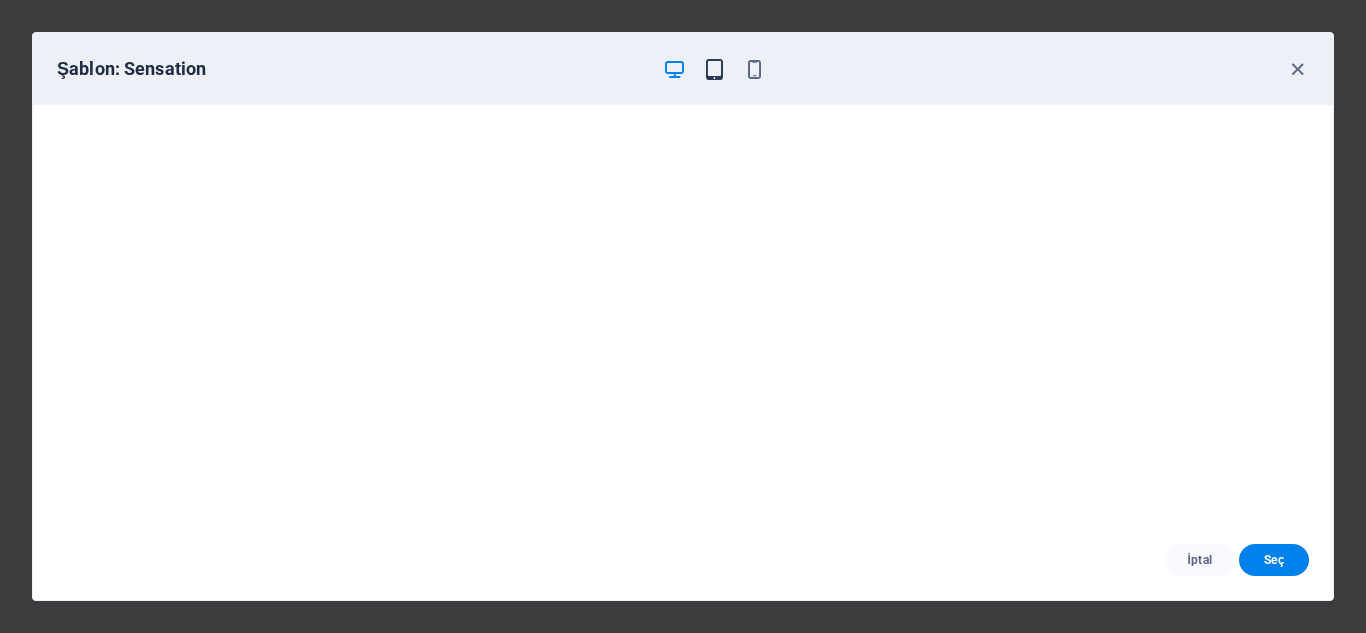 click at bounding box center [714, 69] 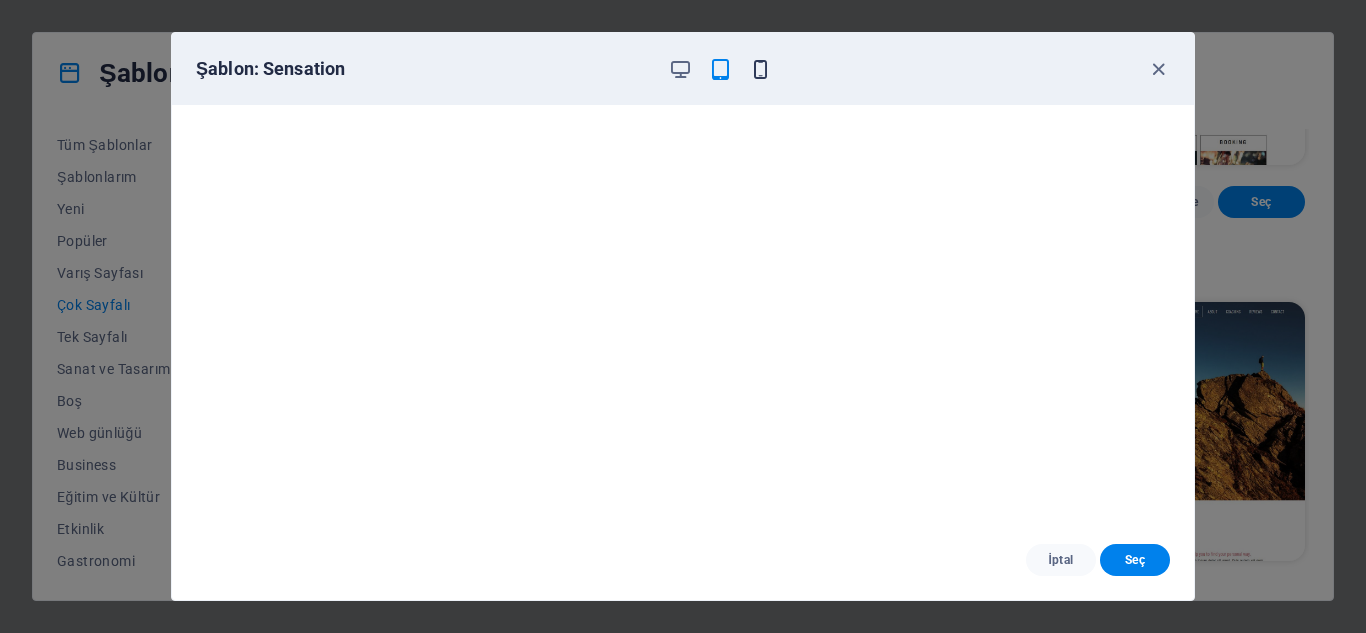 click at bounding box center [760, 69] 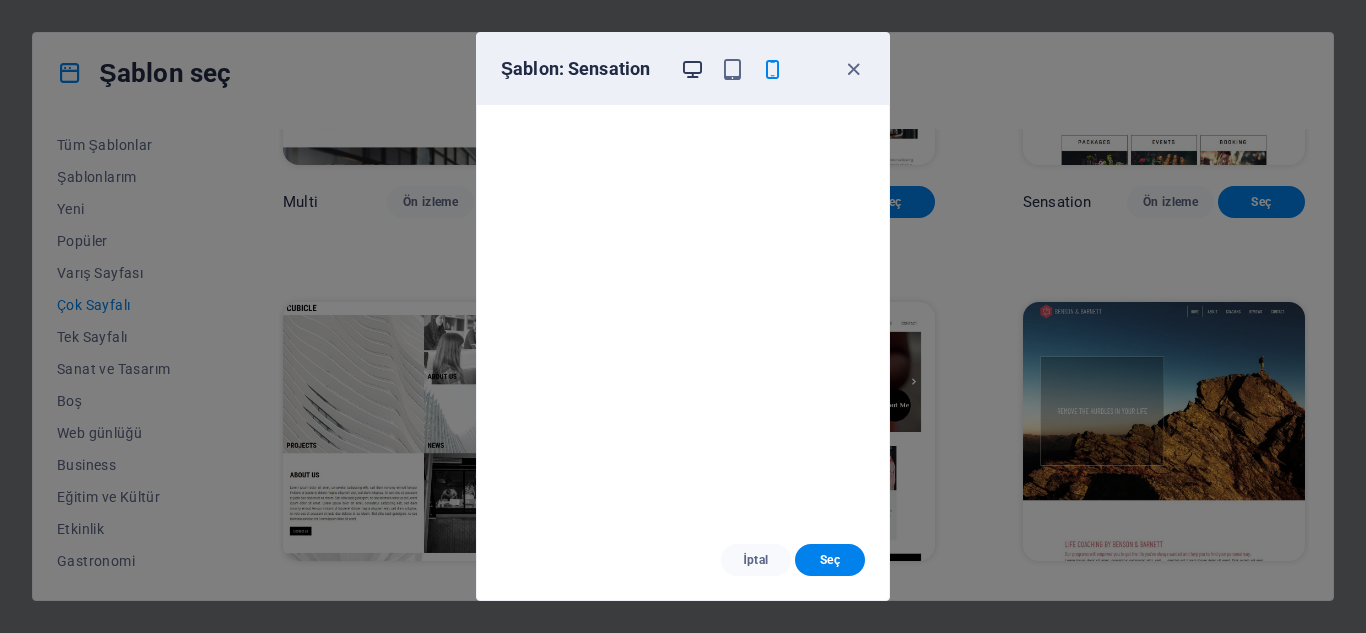 click at bounding box center [692, 69] 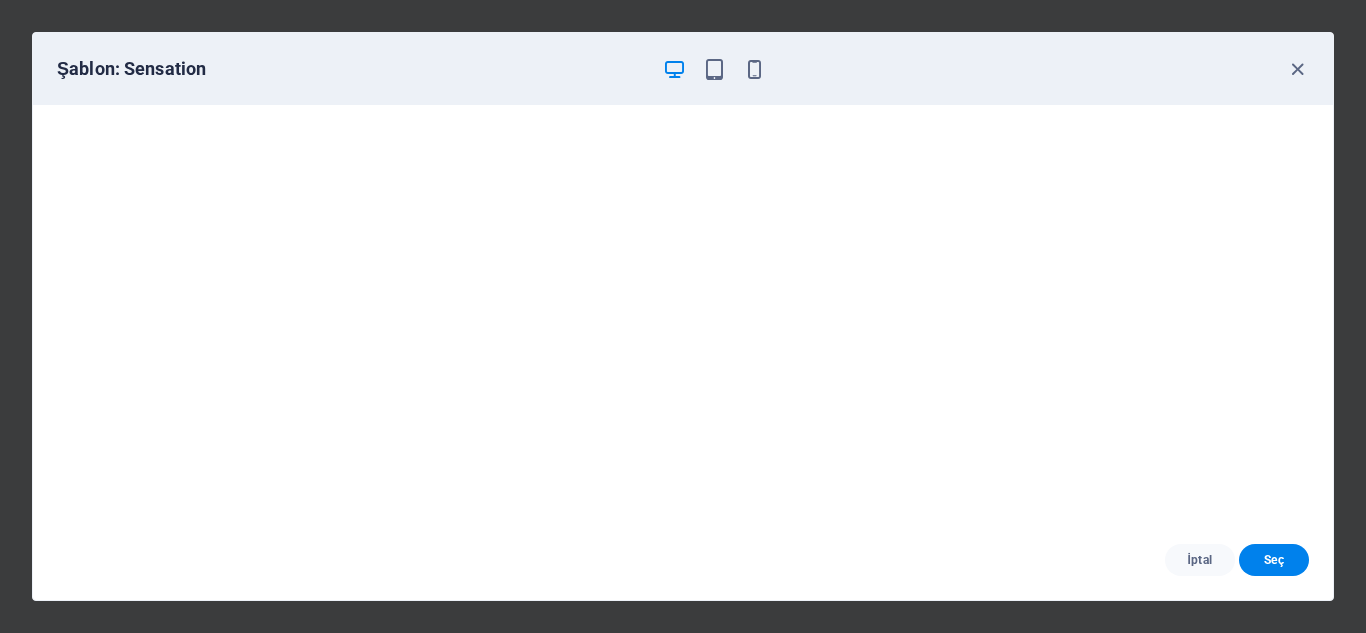 click at bounding box center [674, 69] 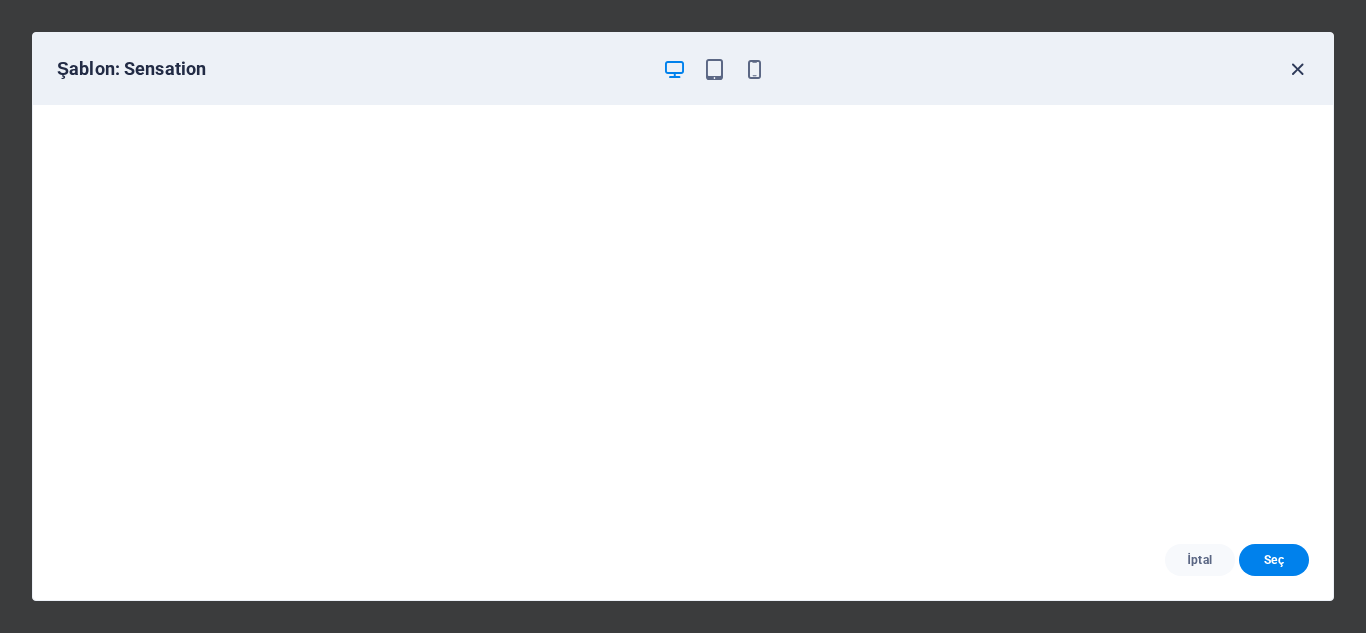 click at bounding box center (1297, 69) 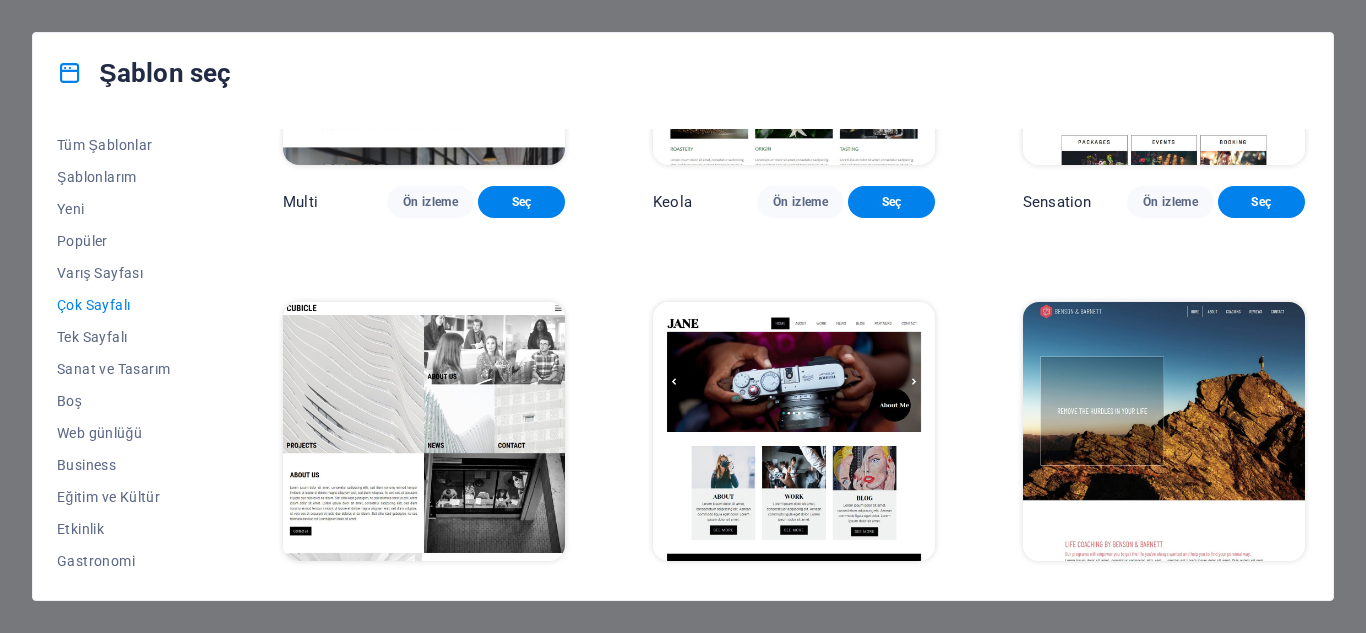 click on "Keola" at bounding box center (672, 202) 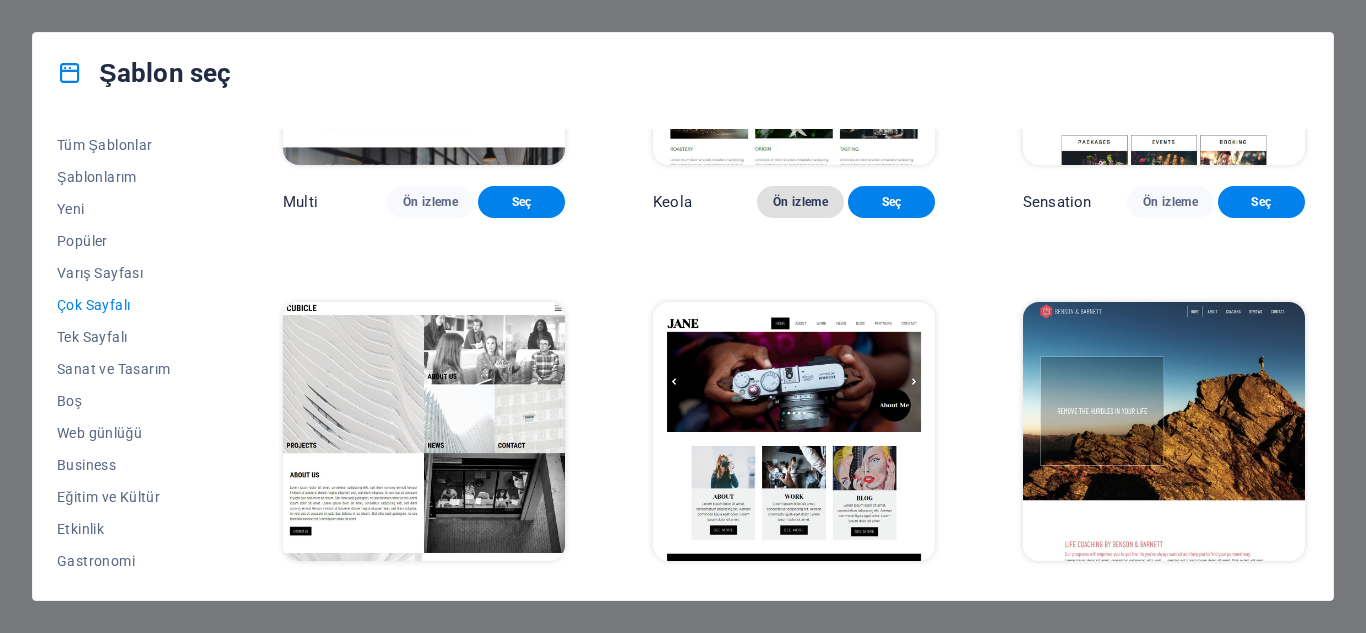 click on "Ön izleme" at bounding box center (800, 202) 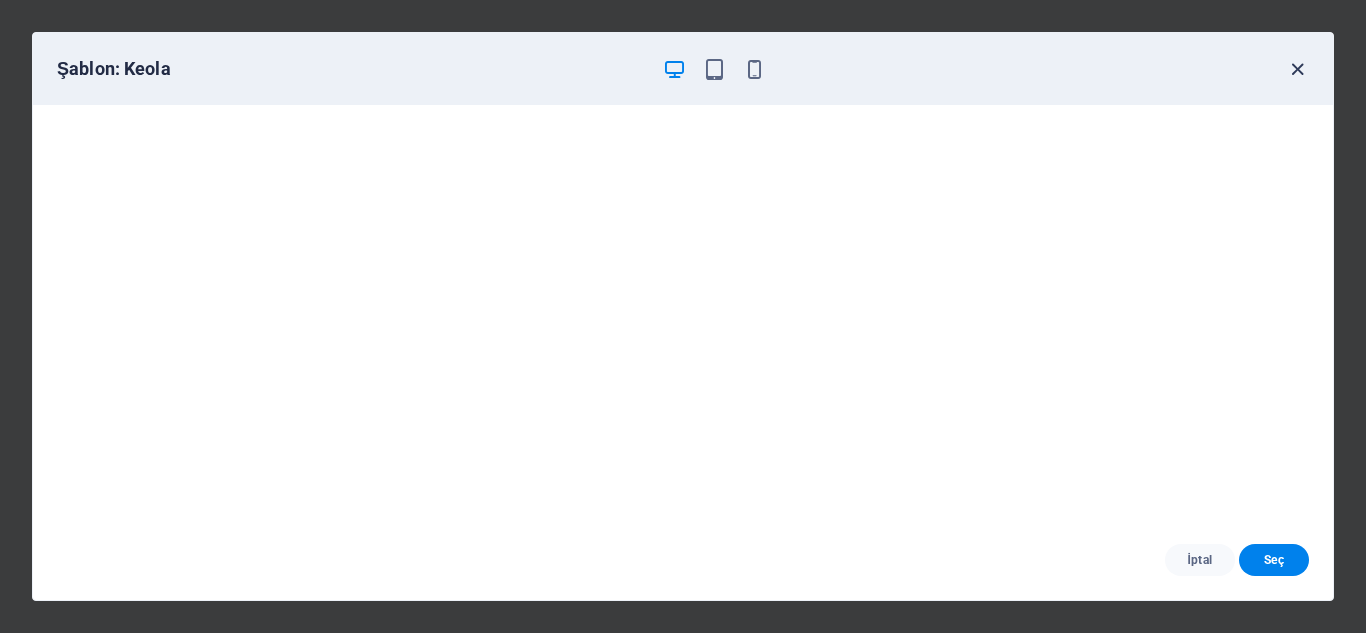 click at bounding box center (1297, 69) 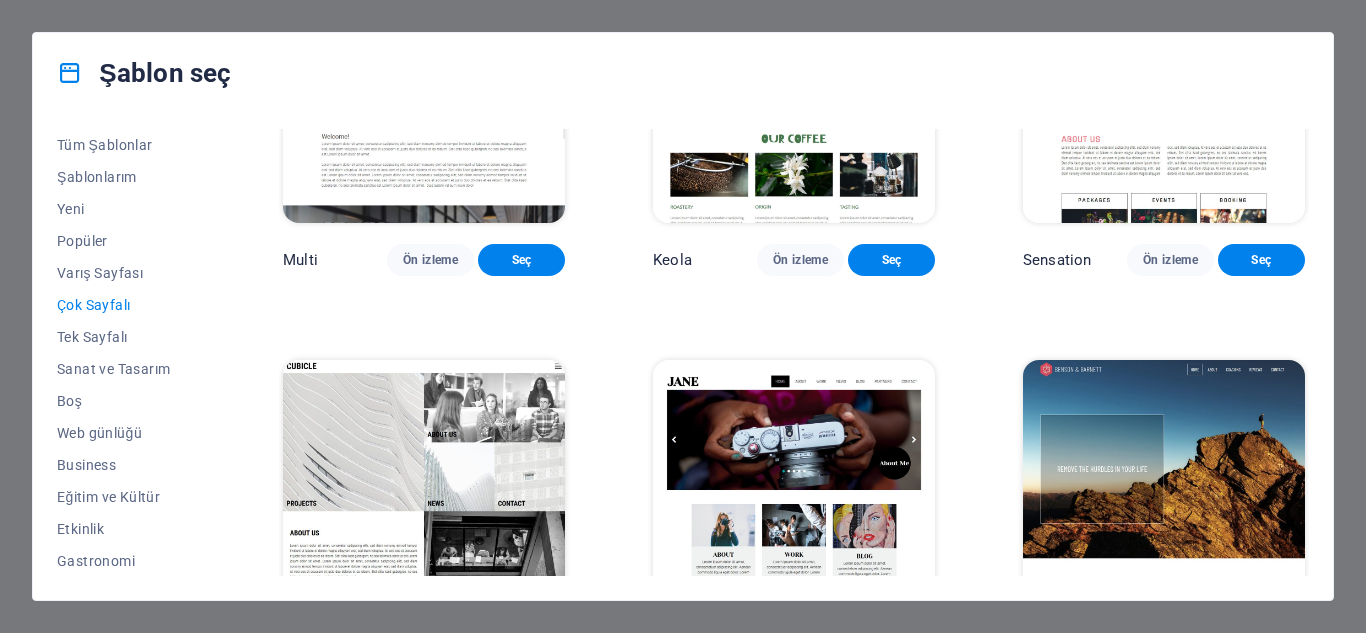 scroll, scrollTop: 8143, scrollLeft: 0, axis: vertical 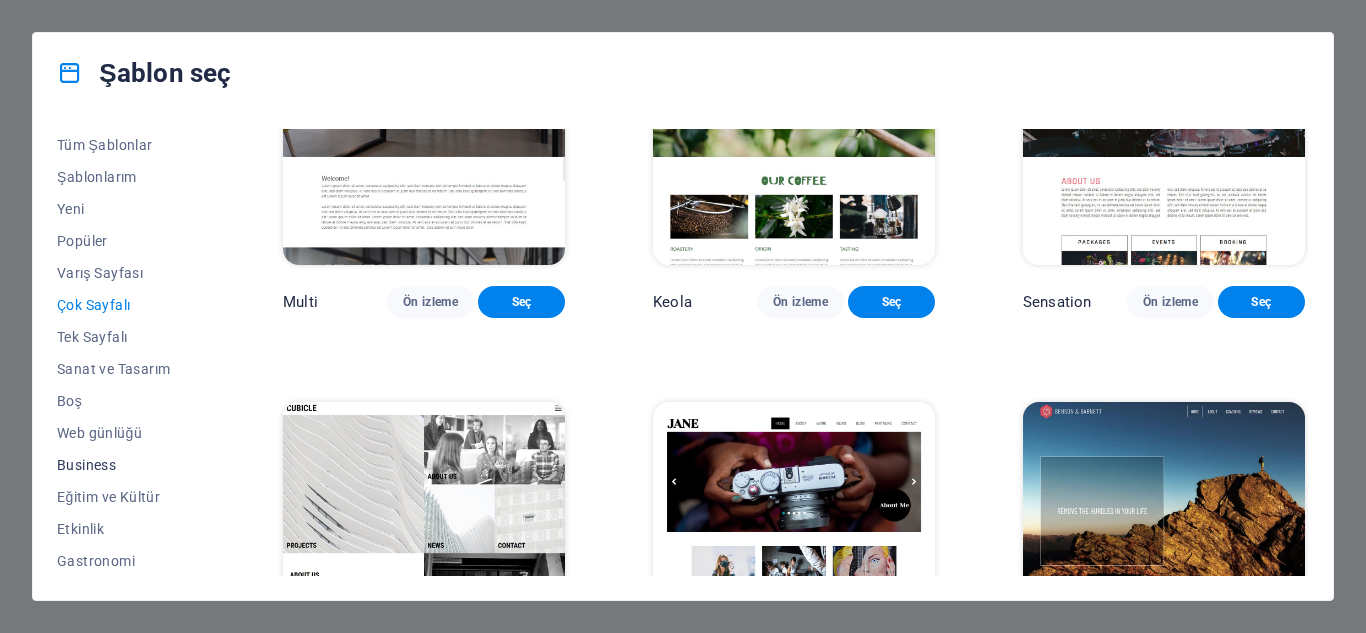 click on "Business" at bounding box center [126, 465] 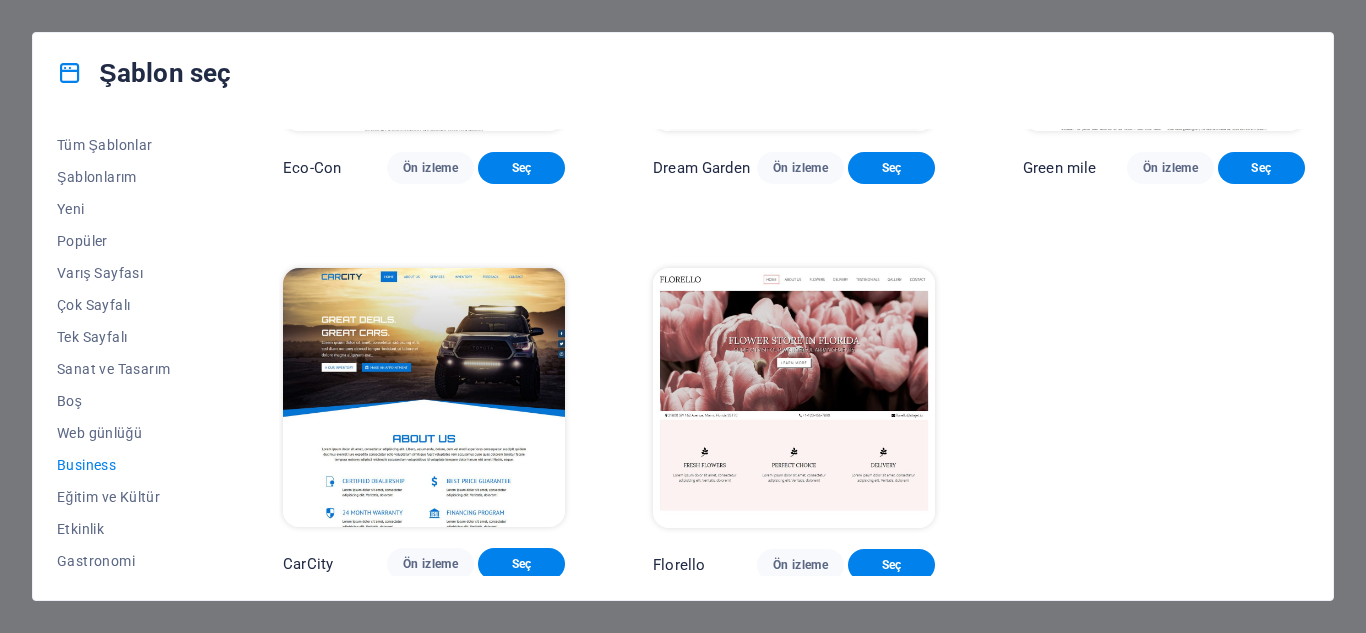 click on "Şablon seç" at bounding box center (683, 73) 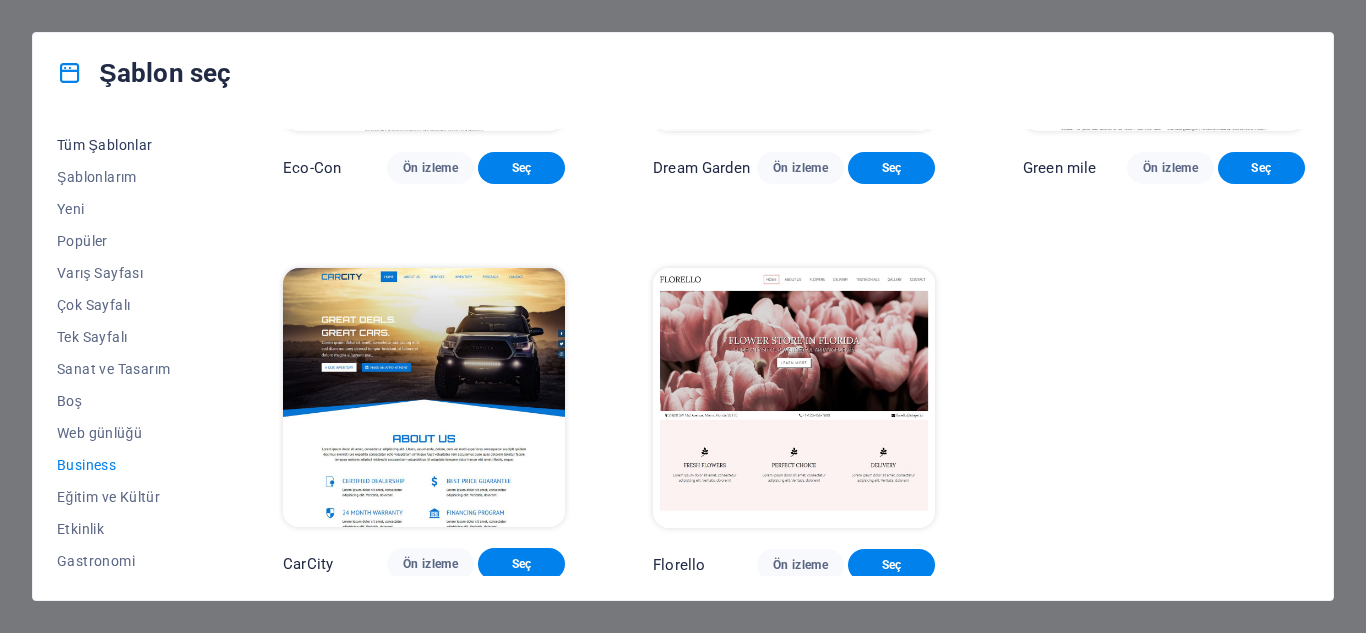 click on "Tüm Şablonlar" at bounding box center (126, 145) 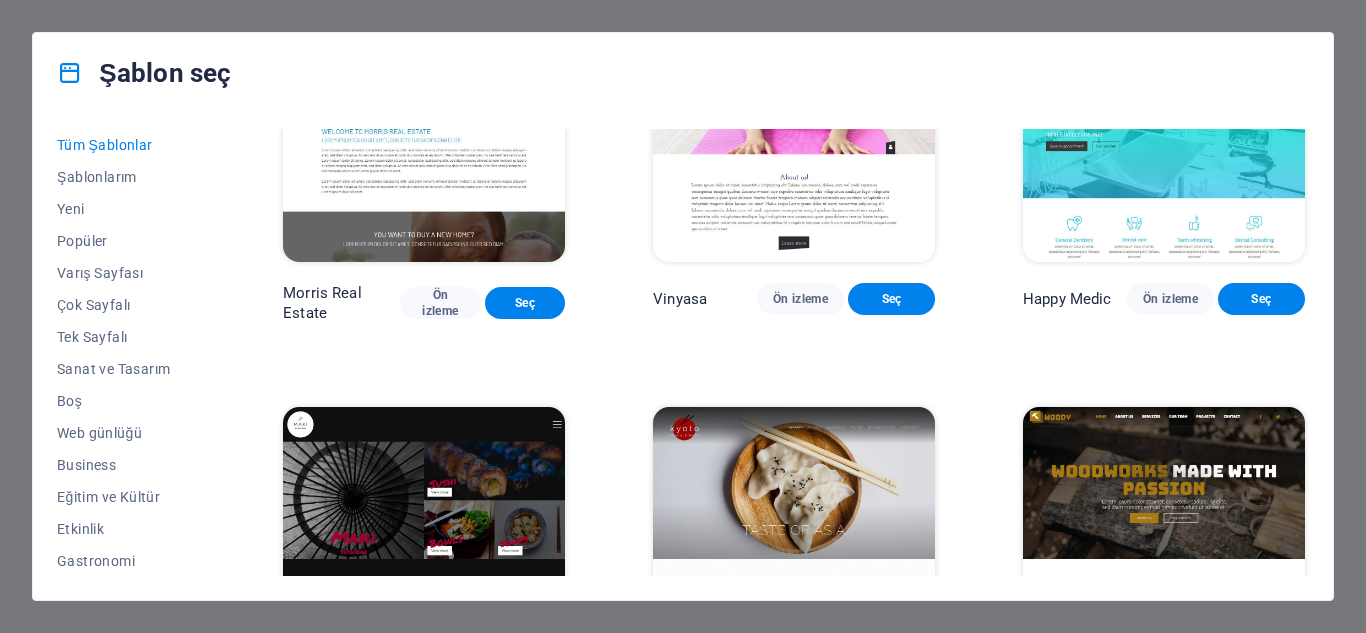 scroll, scrollTop: 8343, scrollLeft: 0, axis: vertical 